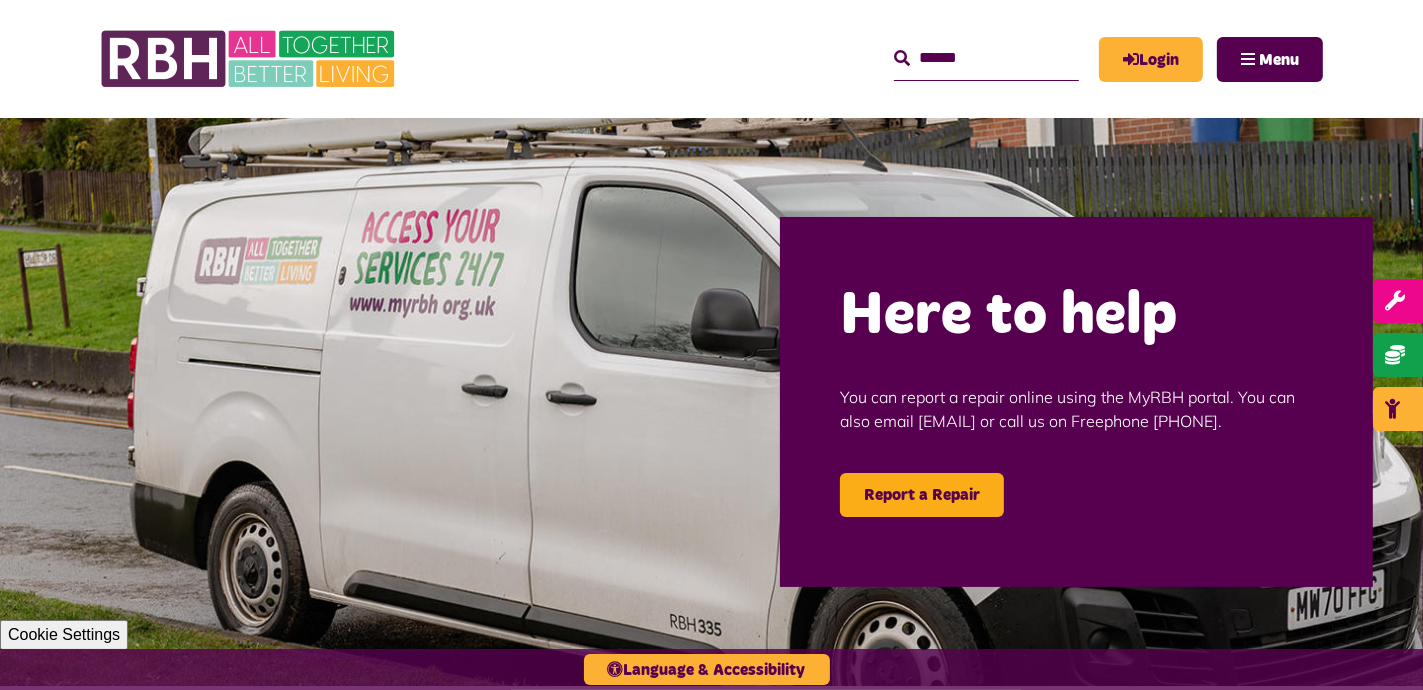 scroll, scrollTop: 0, scrollLeft: 0, axis: both 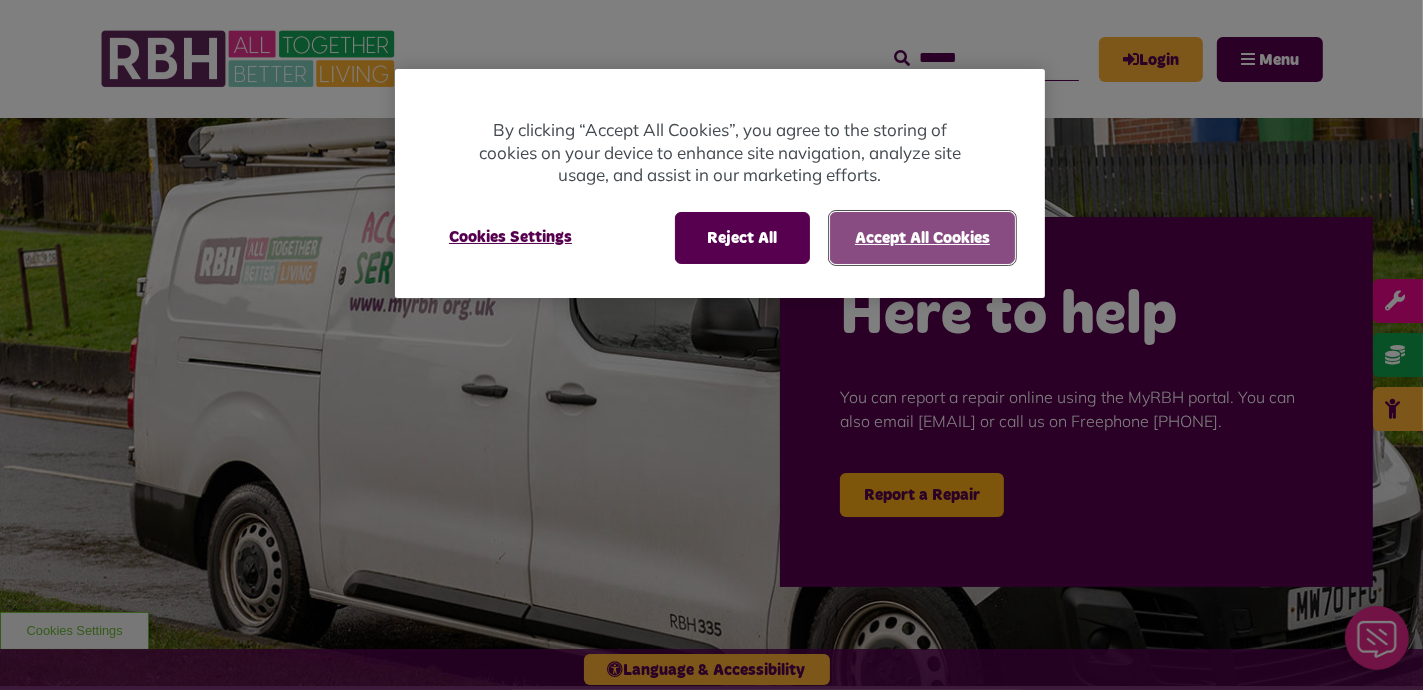 click on "Accept All Cookies" at bounding box center [922, 238] 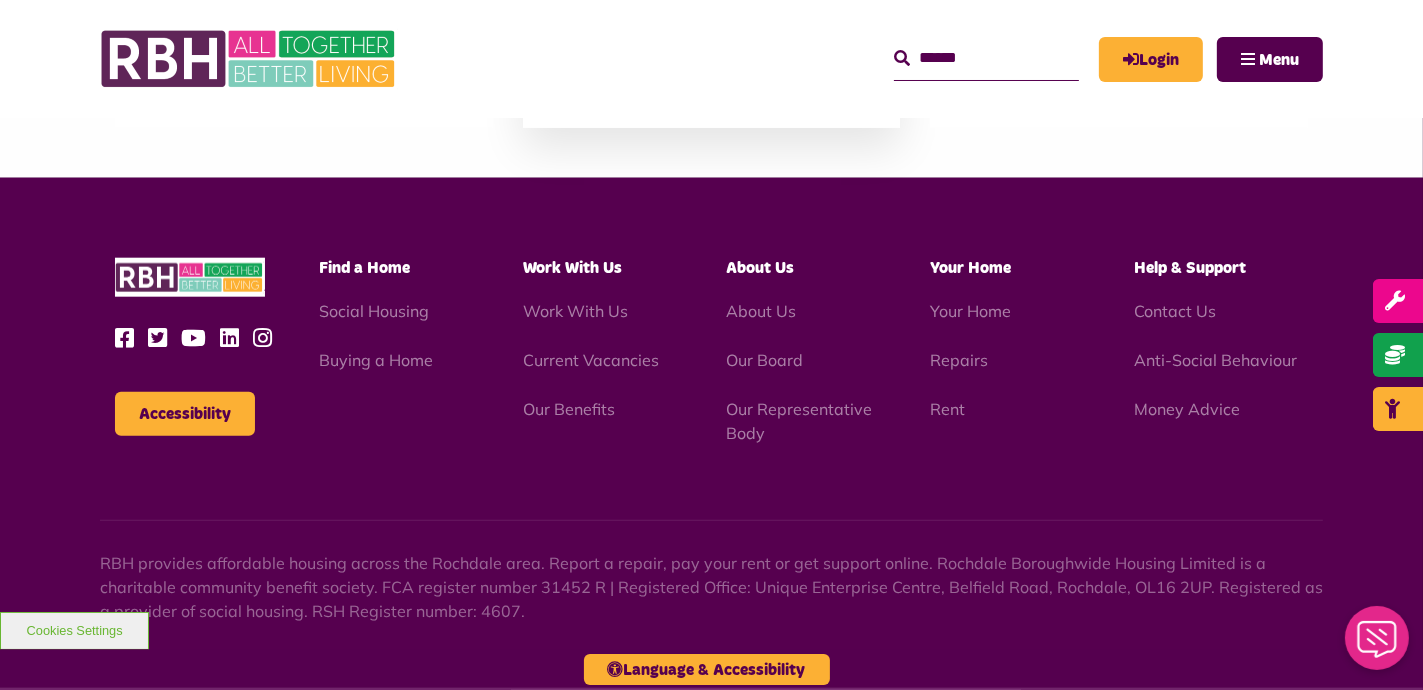 scroll, scrollTop: 2000, scrollLeft: 0, axis: vertical 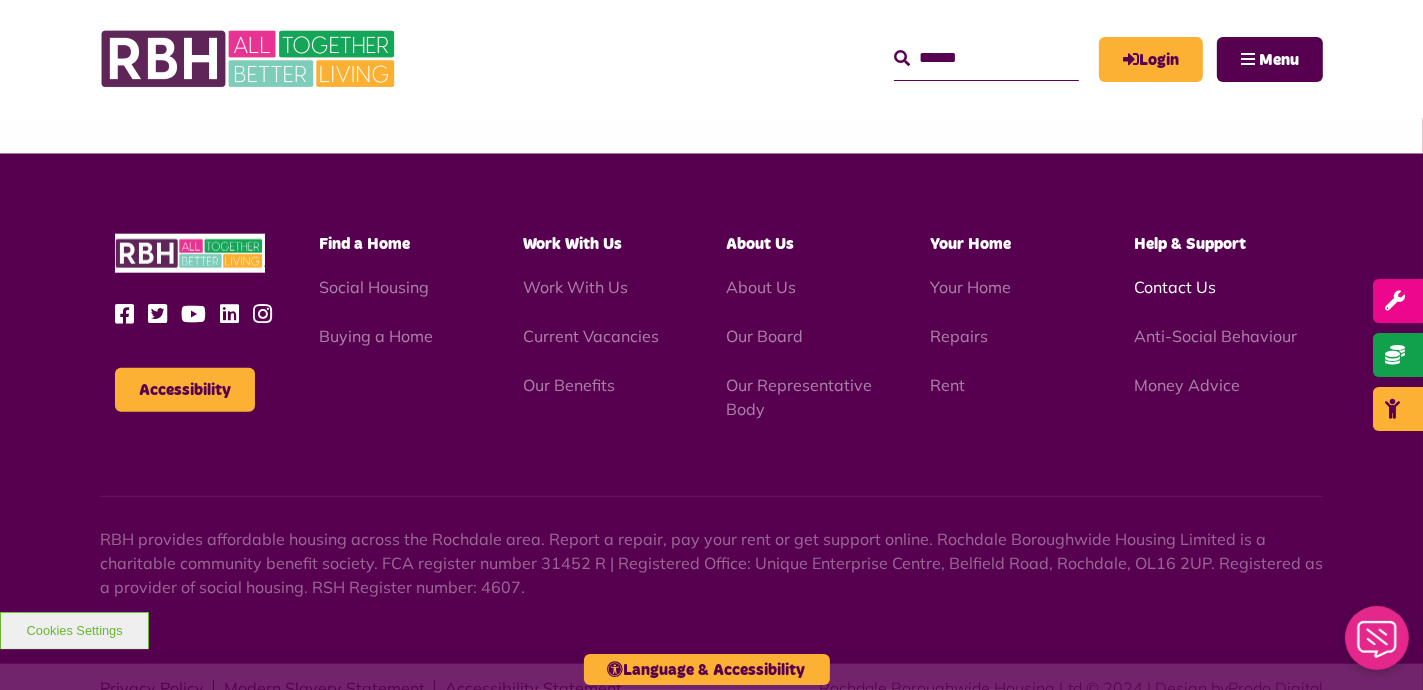 click on "Contact Us" at bounding box center (1175, 287) 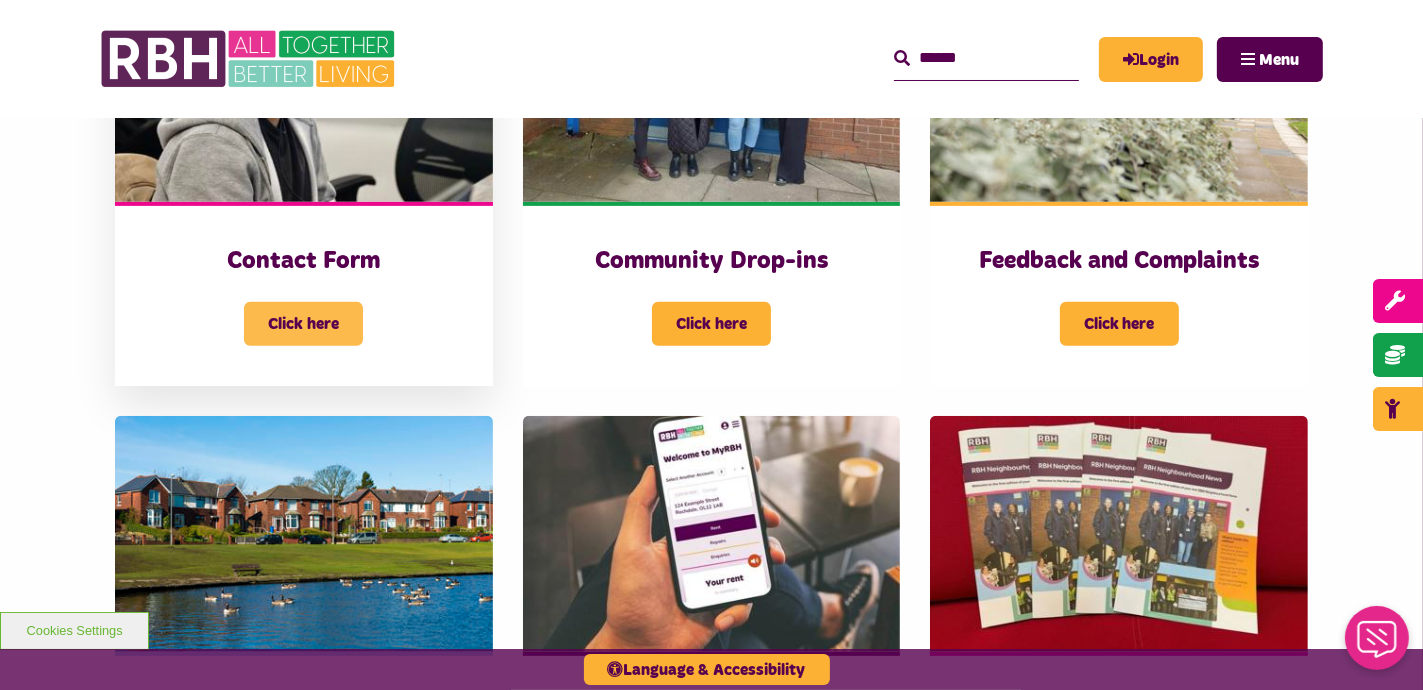 scroll, scrollTop: 200, scrollLeft: 0, axis: vertical 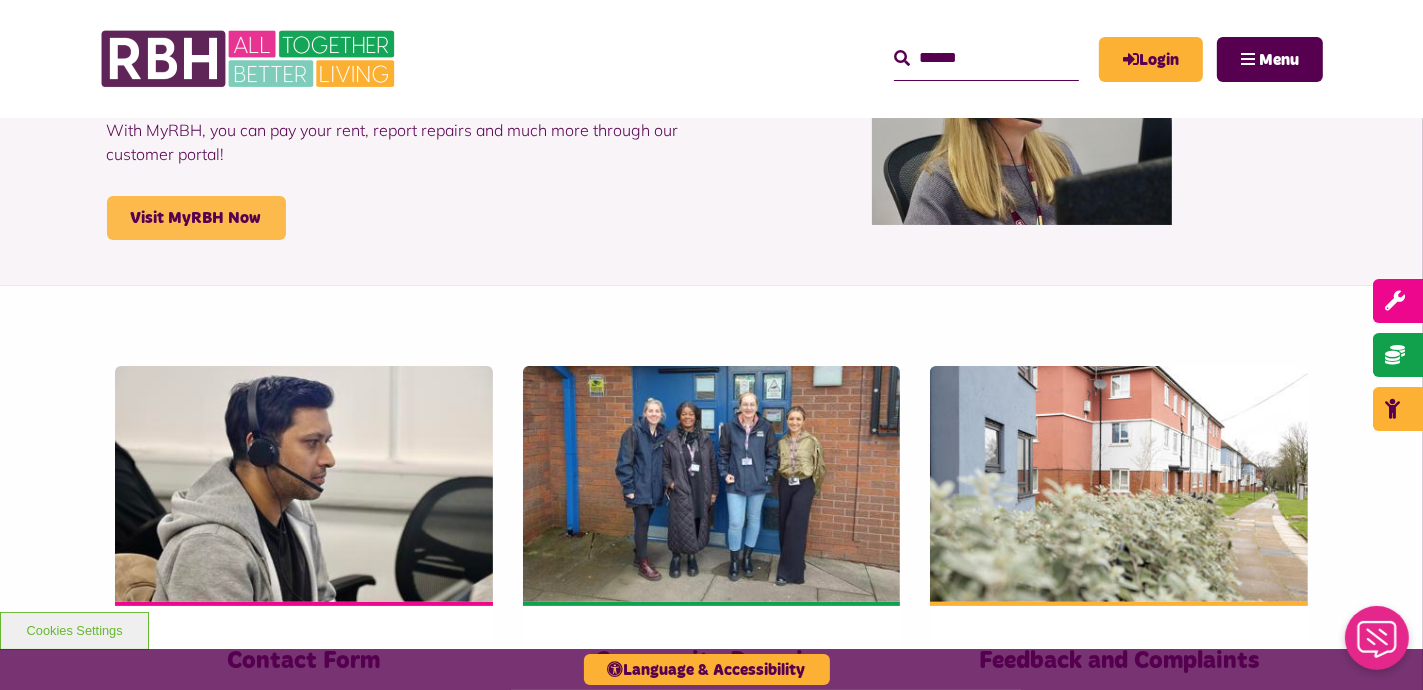 click on "Visit MyRBH Now" at bounding box center (196, 218) 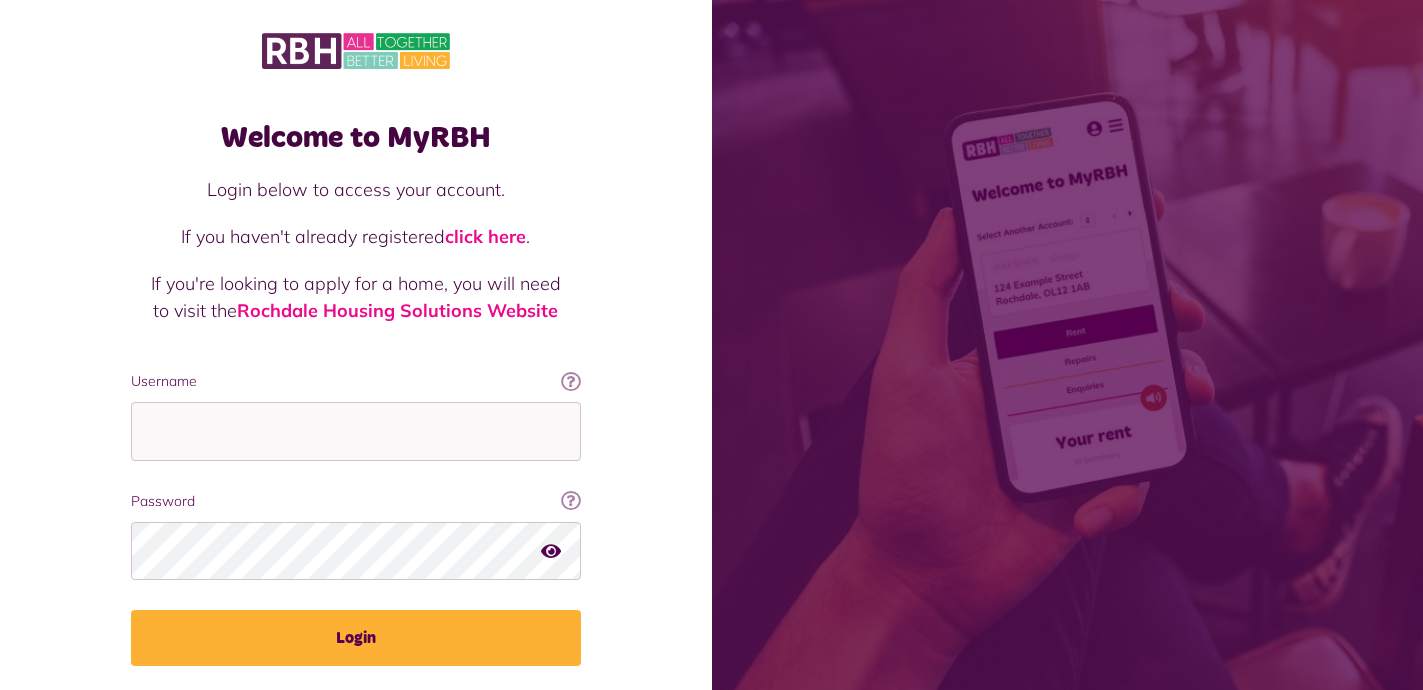 scroll, scrollTop: 0, scrollLeft: 0, axis: both 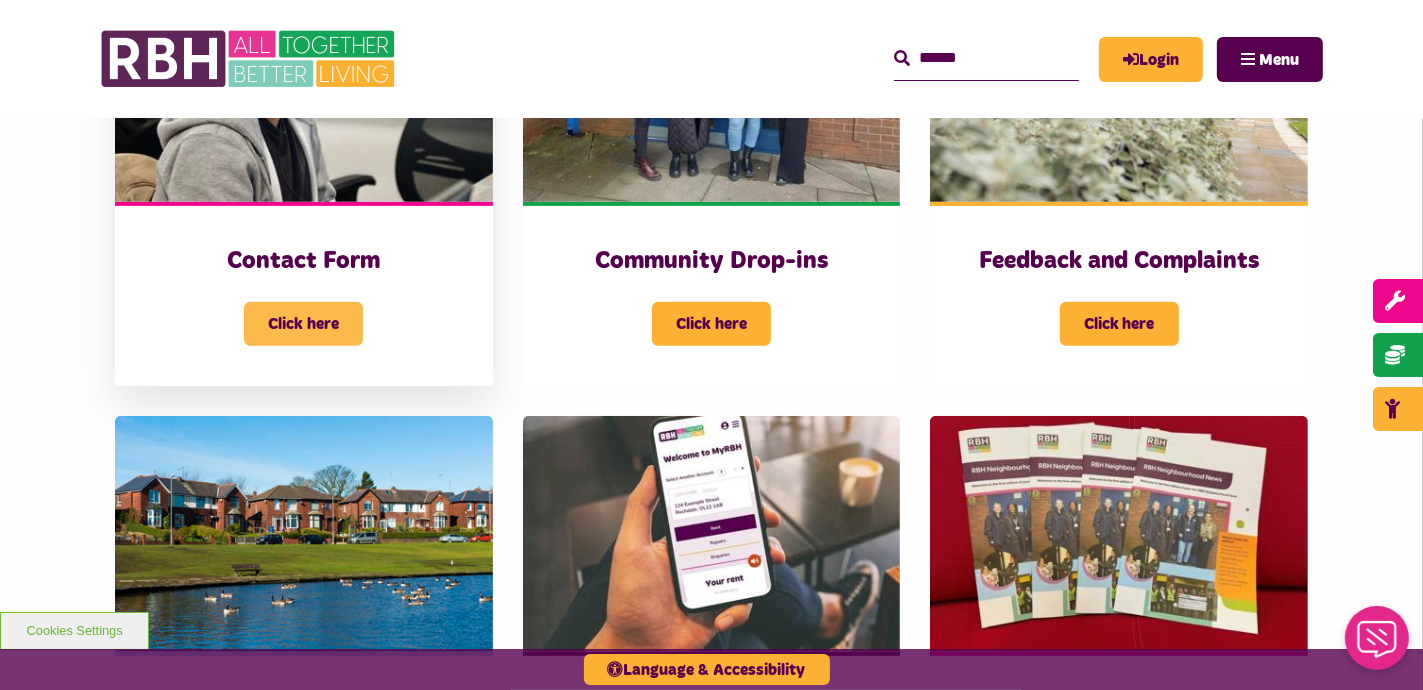 click on "Click here" at bounding box center [303, 324] 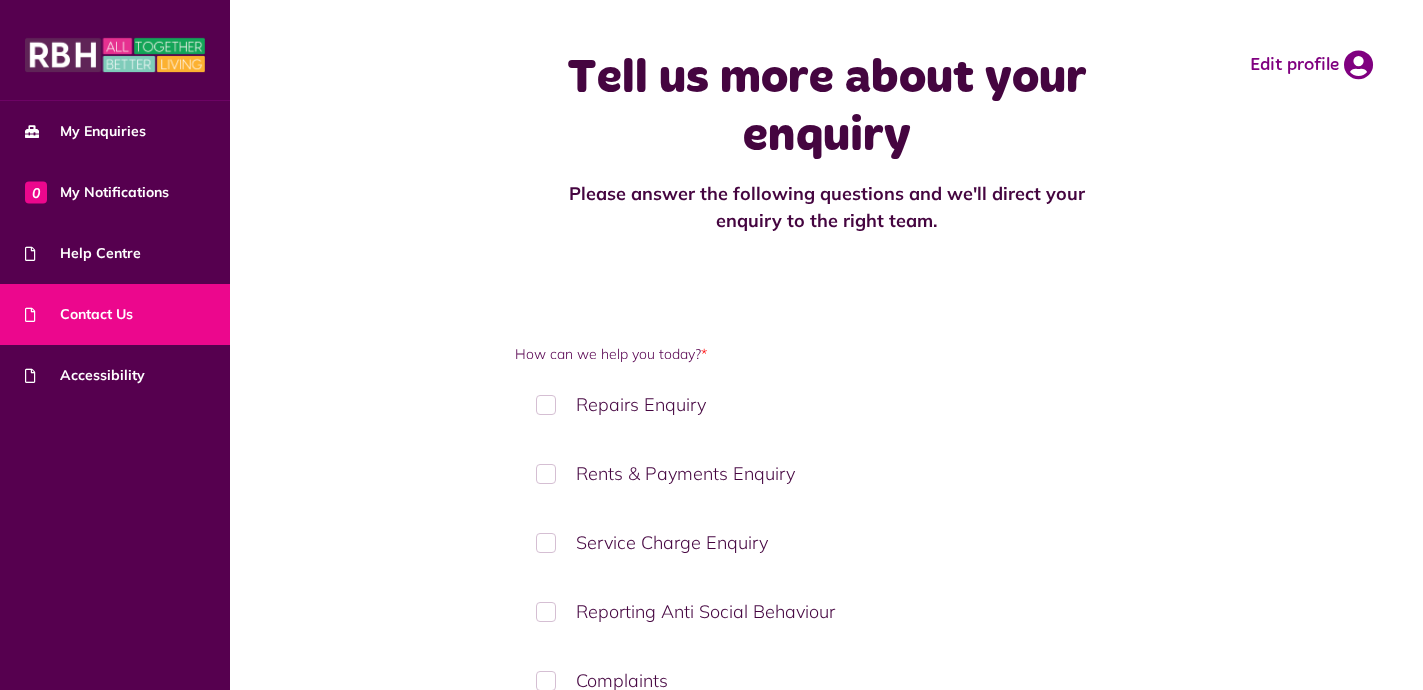 scroll, scrollTop: 0, scrollLeft: 0, axis: both 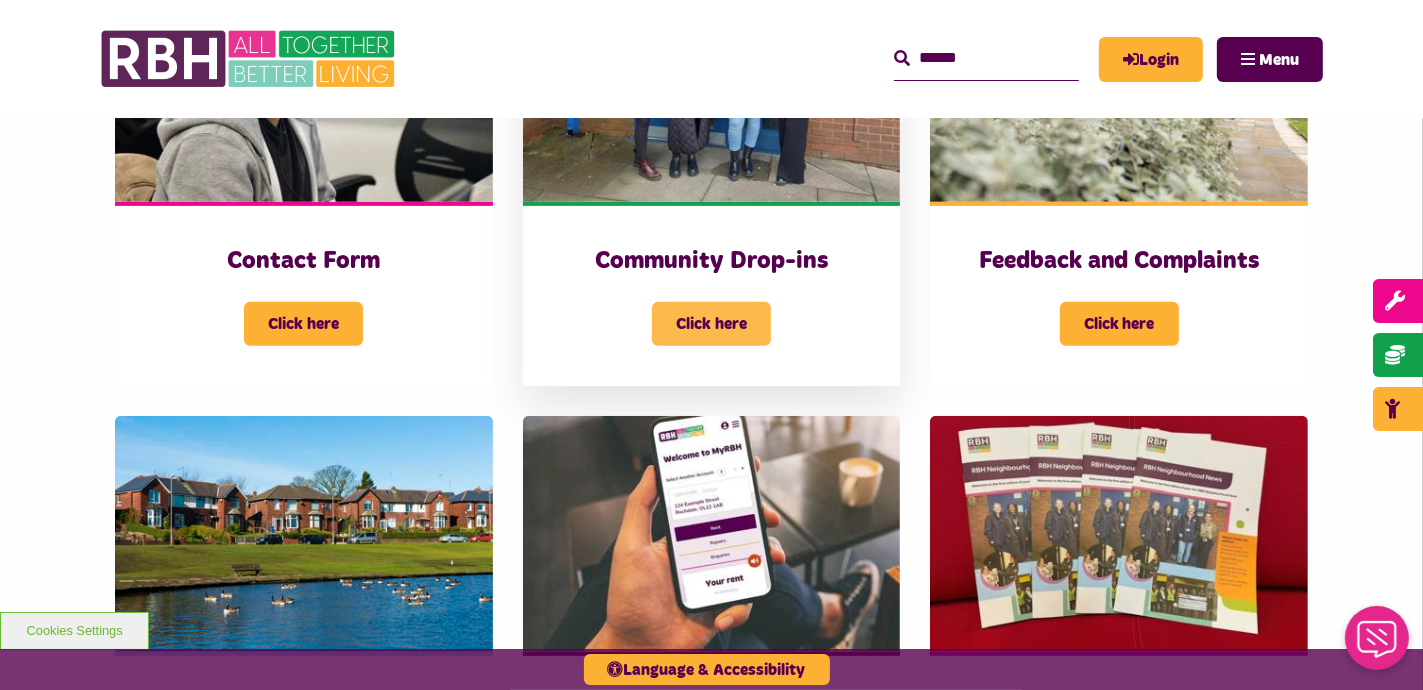 click on "Click here" at bounding box center (711, 324) 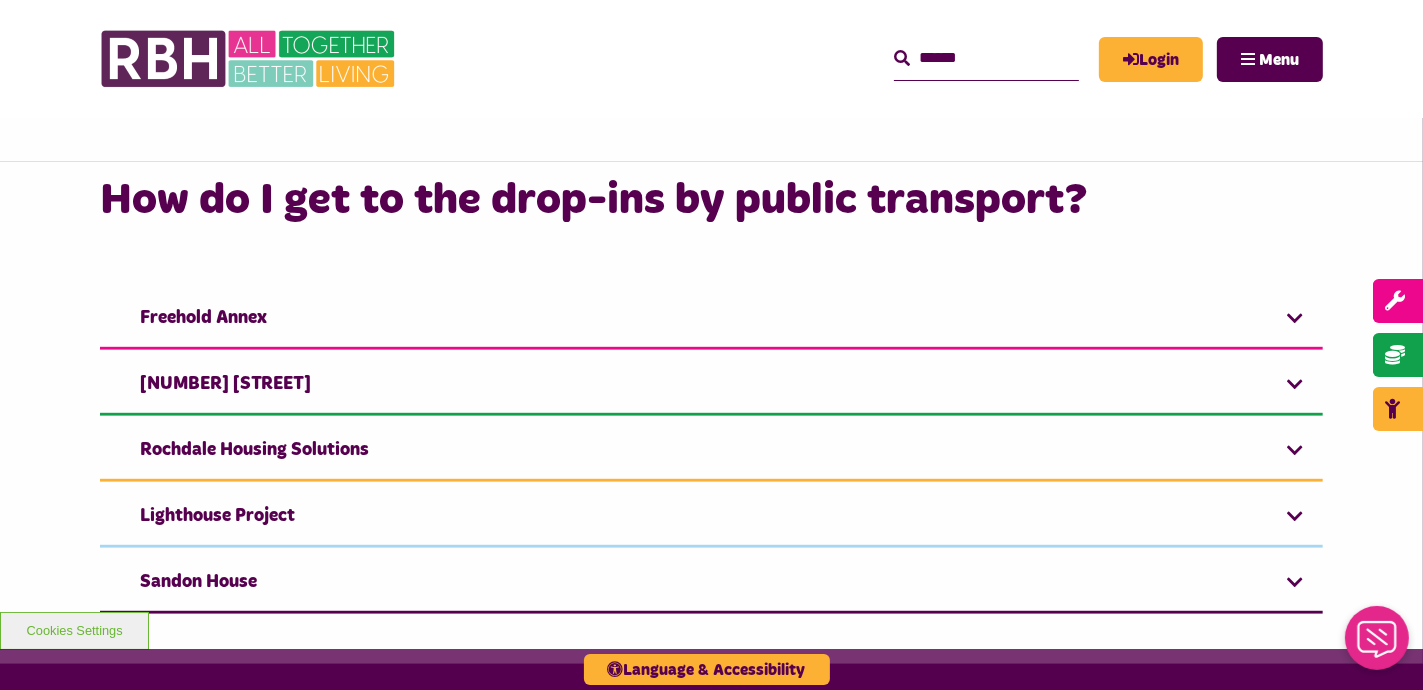 scroll, scrollTop: 1000, scrollLeft: 0, axis: vertical 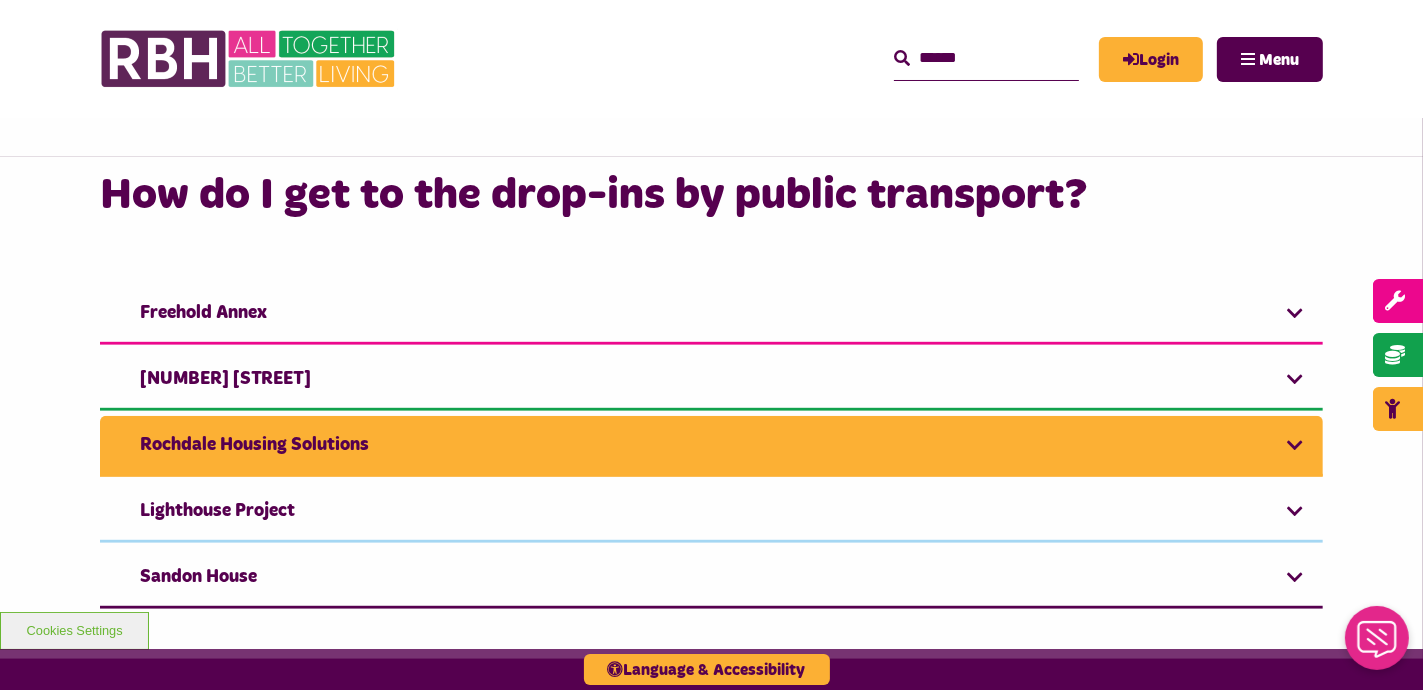 click on "Rochdale Housing Solutions" at bounding box center (711, 446) 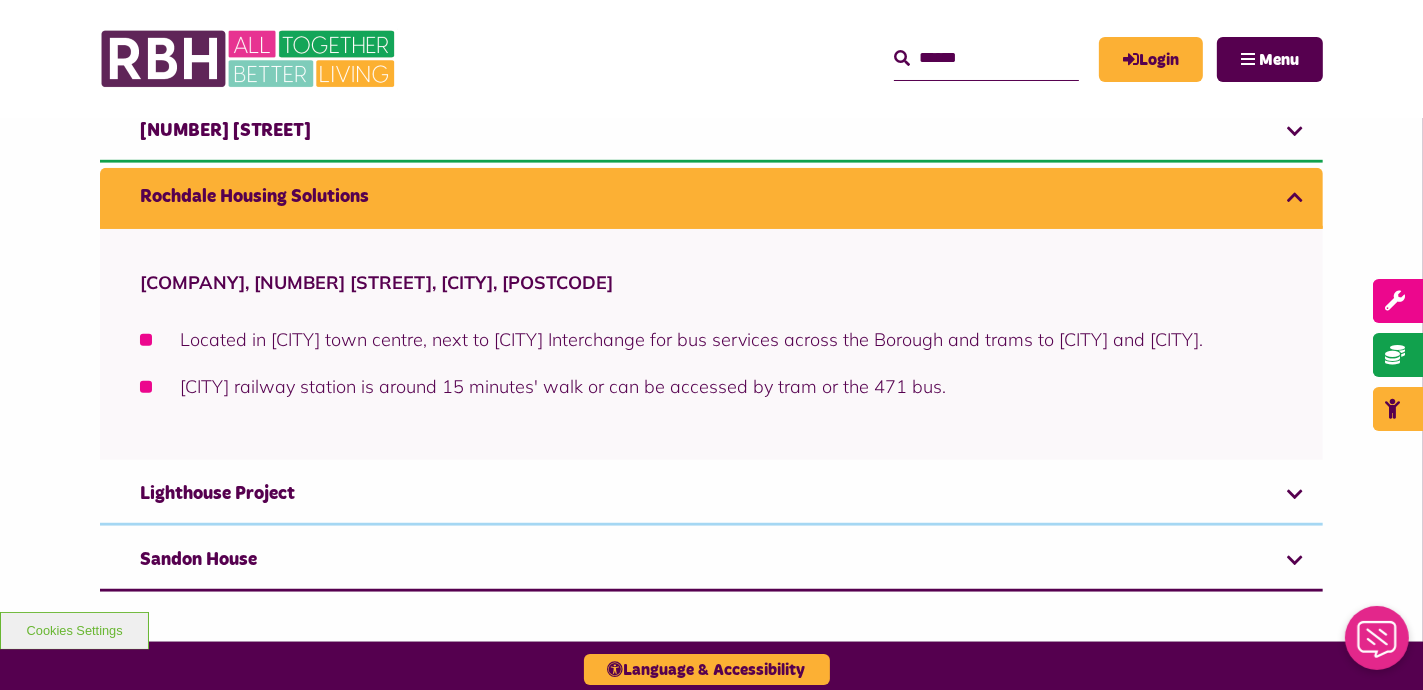 scroll, scrollTop: 1300, scrollLeft: 0, axis: vertical 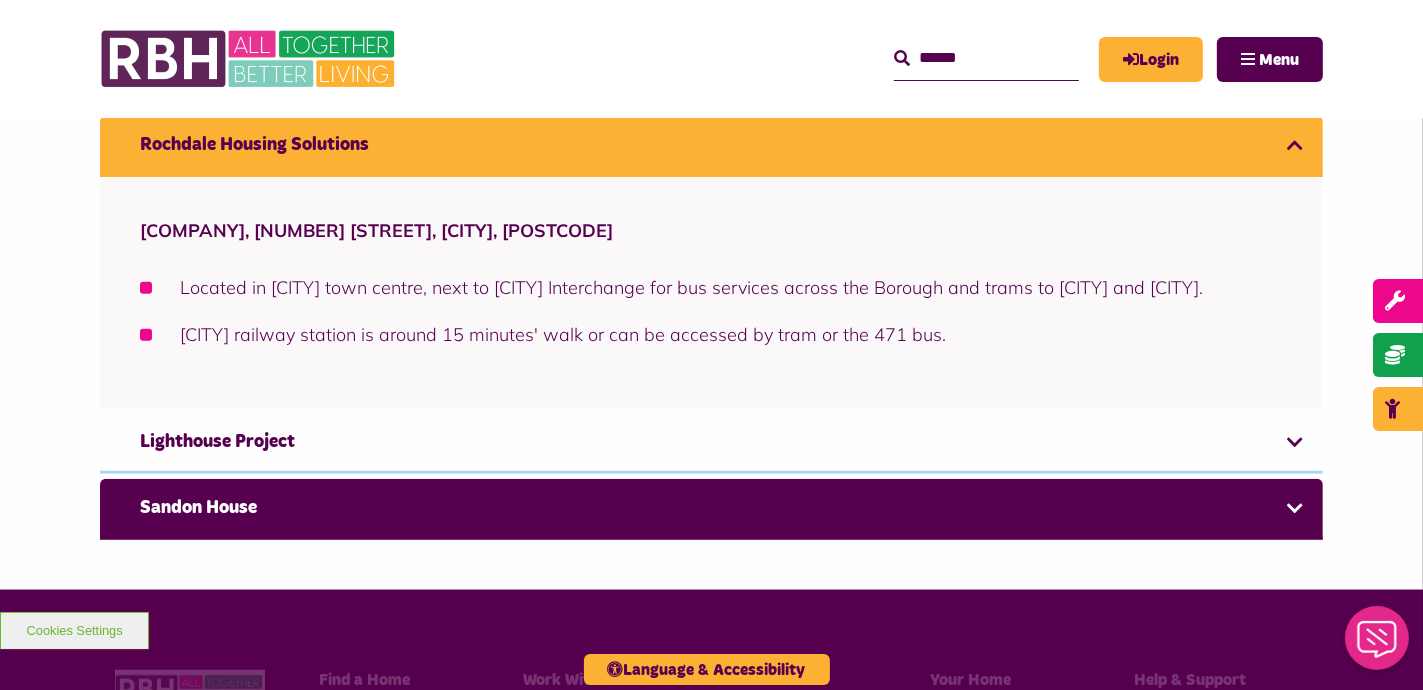 click on "Sandon House" at bounding box center (711, 509) 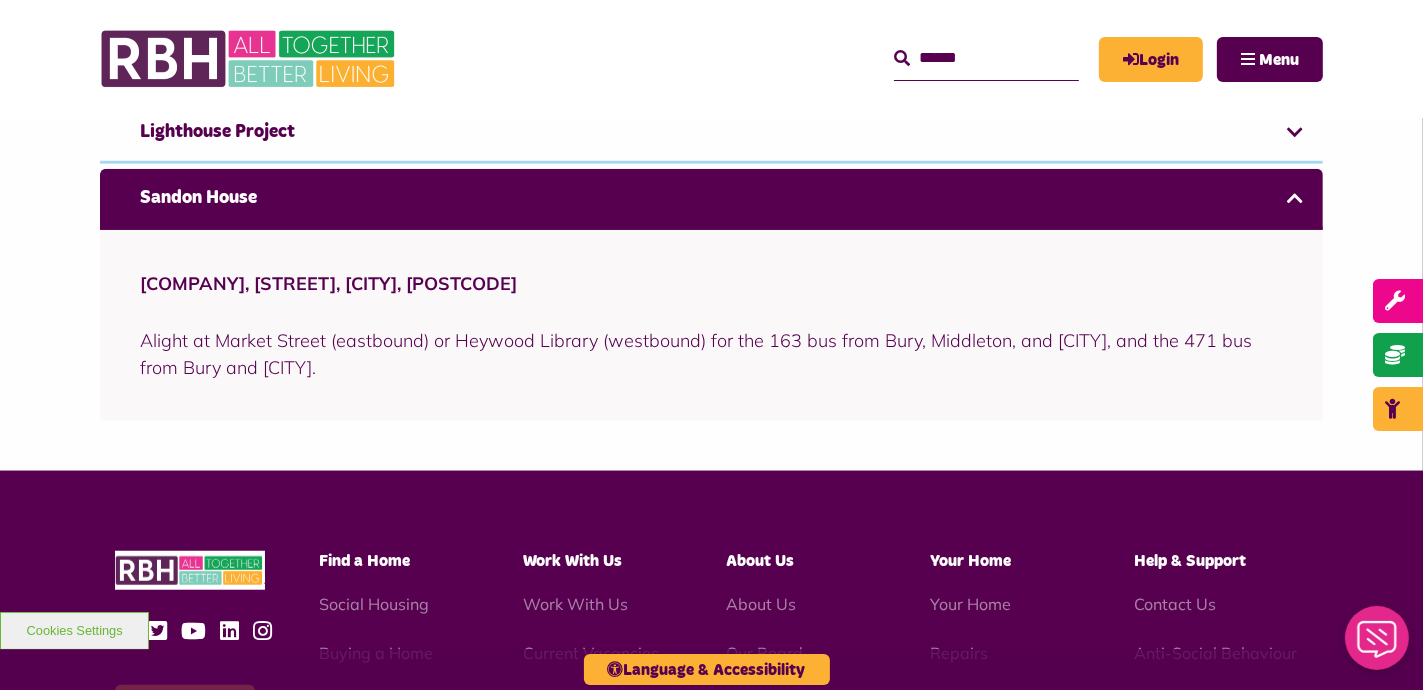 scroll, scrollTop: 1346, scrollLeft: 0, axis: vertical 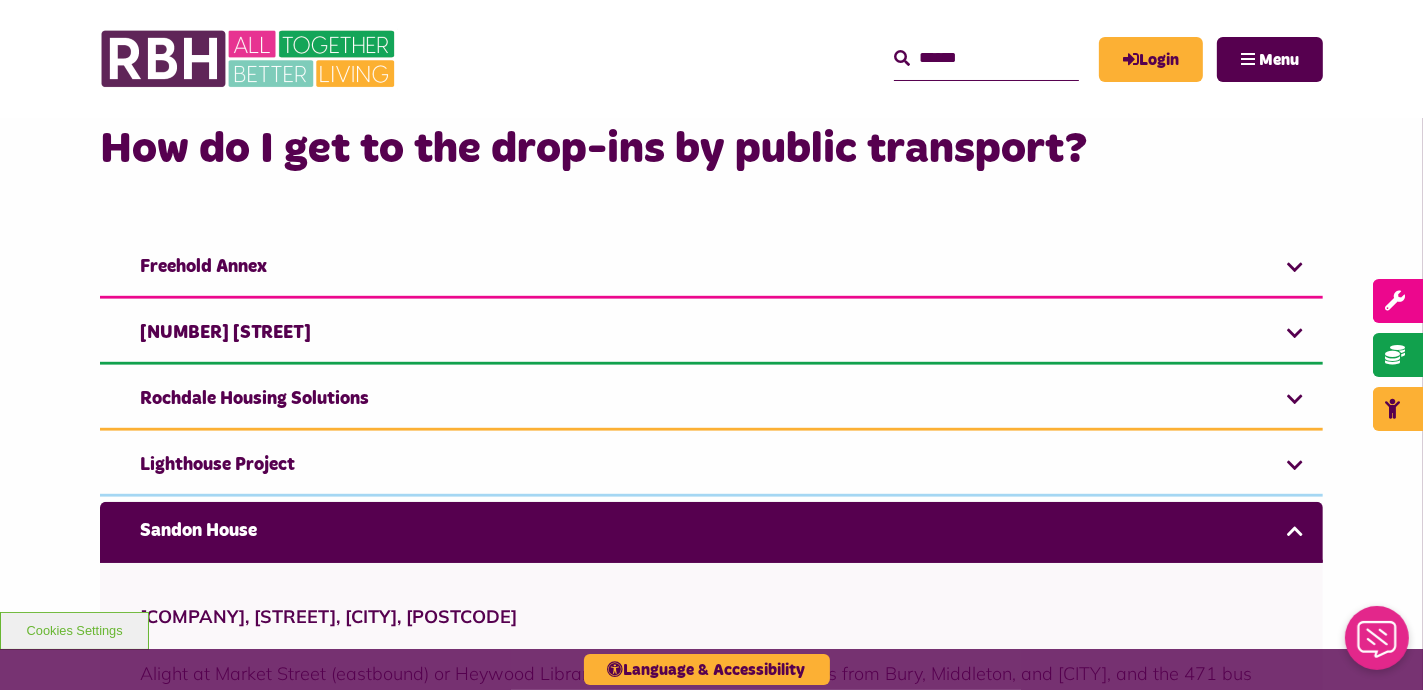 click at bounding box center [986, 58] 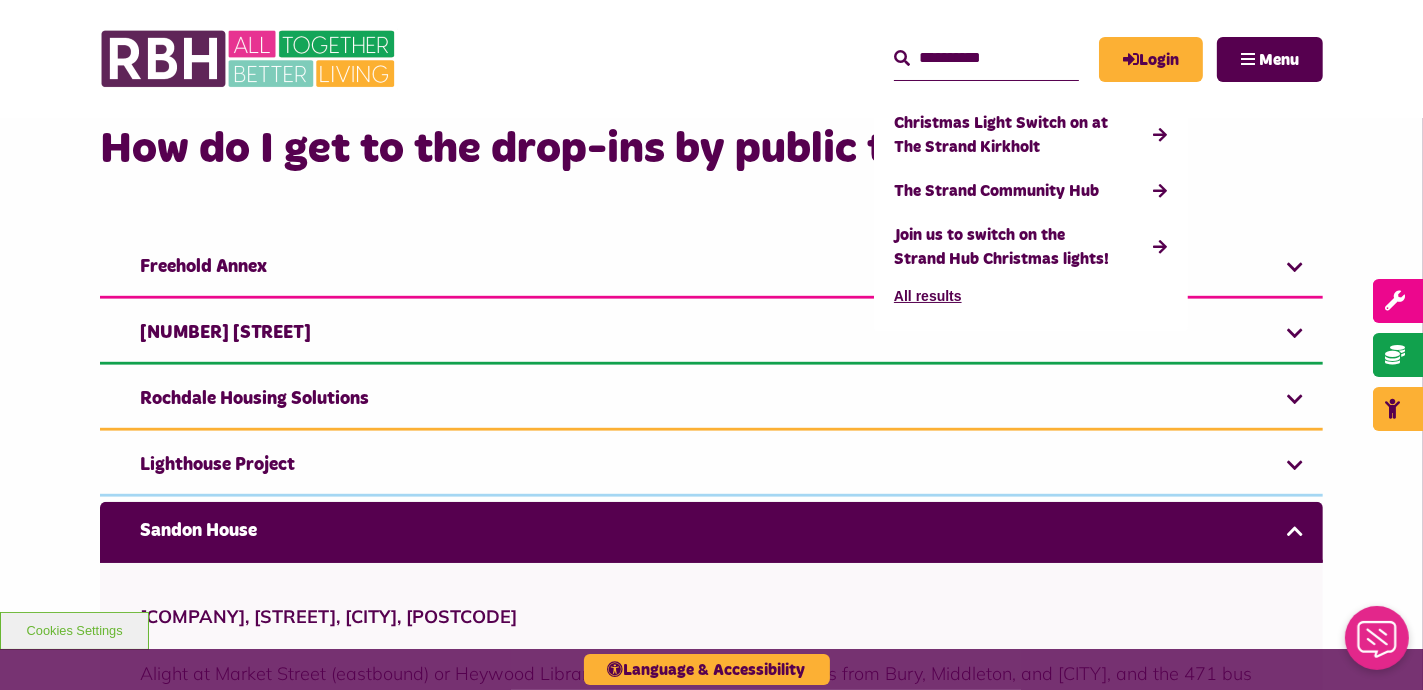 type on "**********" 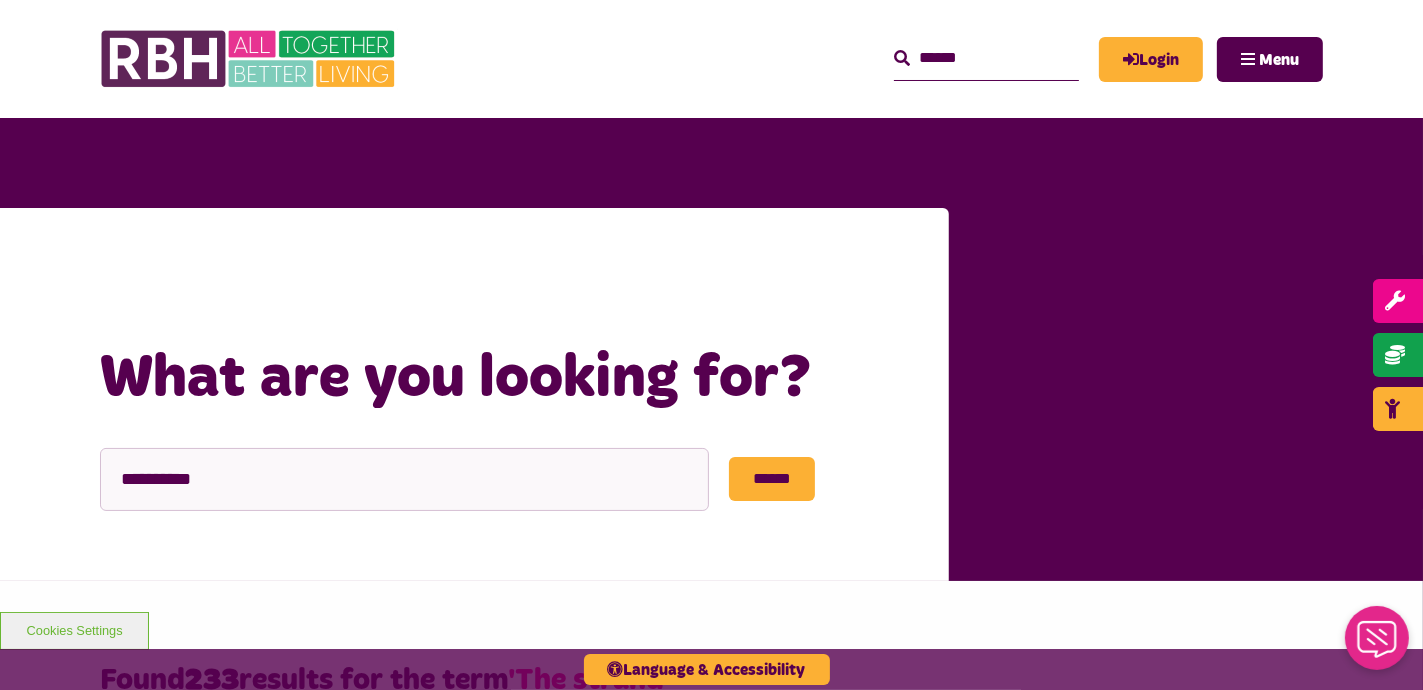scroll, scrollTop: 0, scrollLeft: 0, axis: both 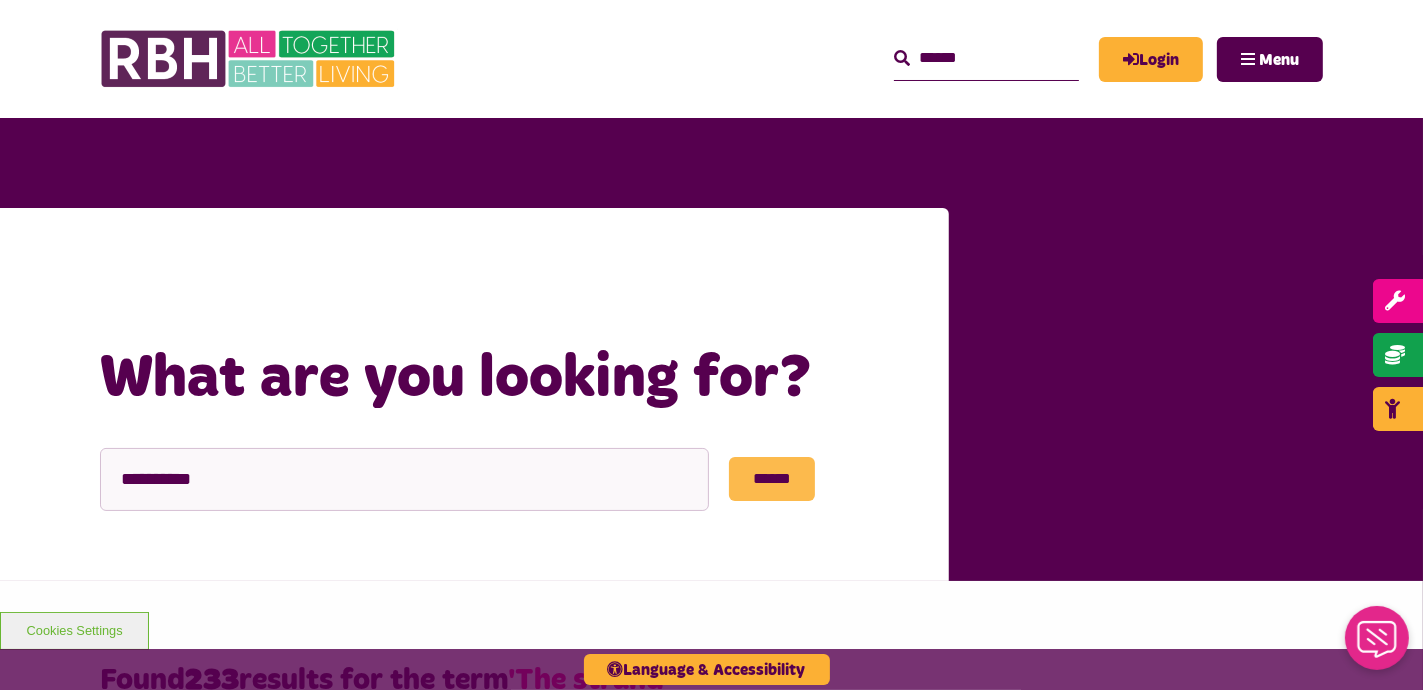 click on "******" at bounding box center (772, 479) 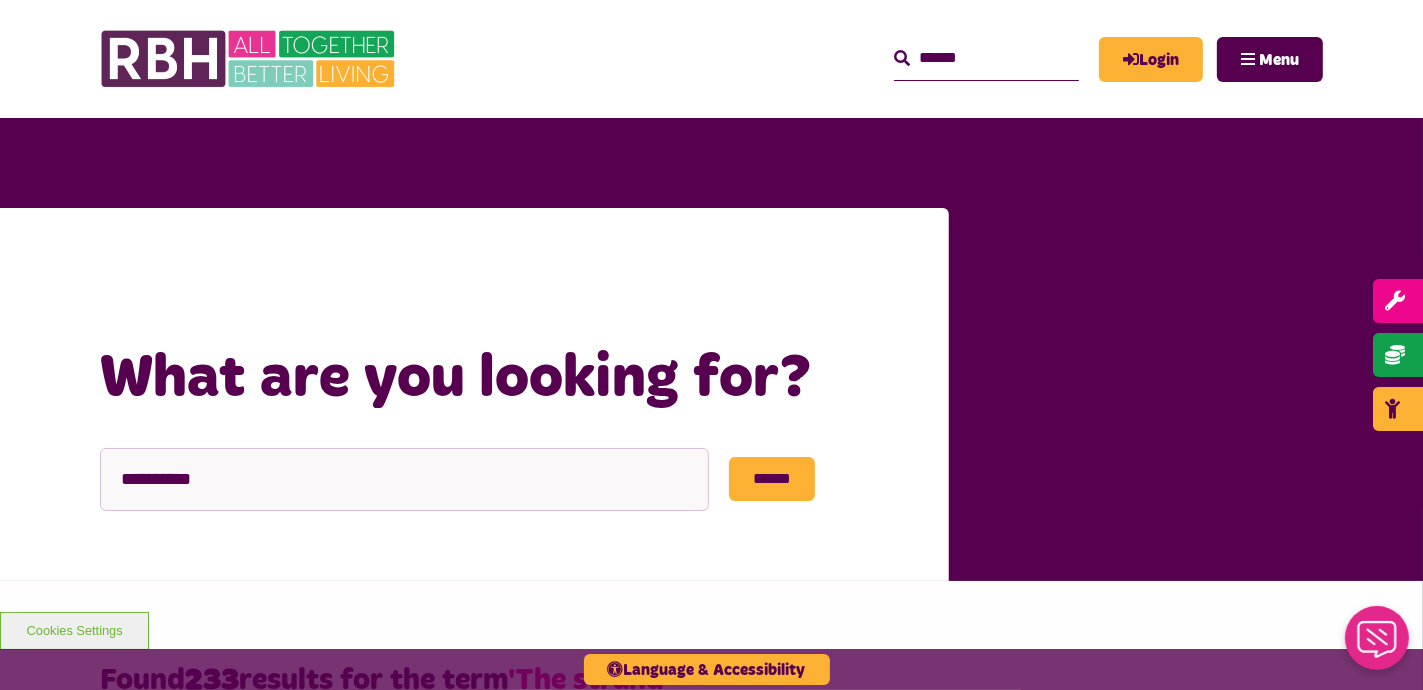 scroll, scrollTop: 0, scrollLeft: 0, axis: both 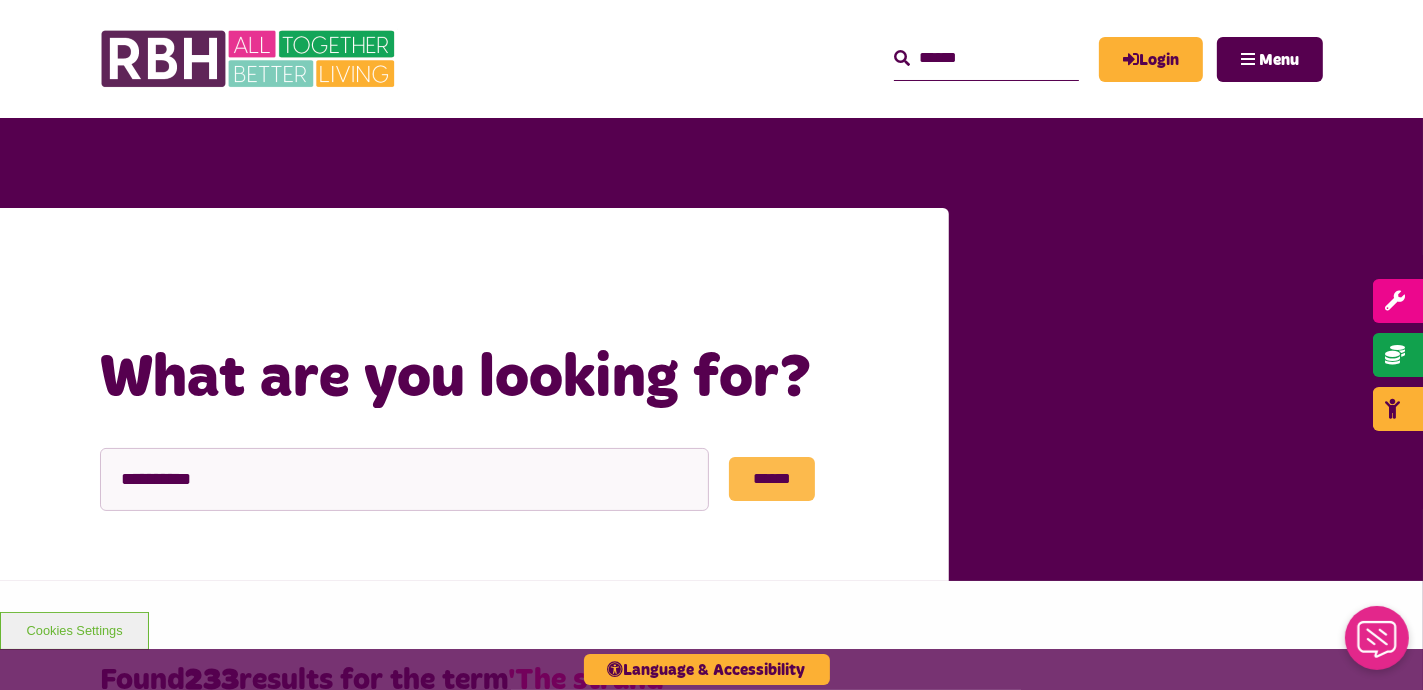 click on "******" at bounding box center (772, 479) 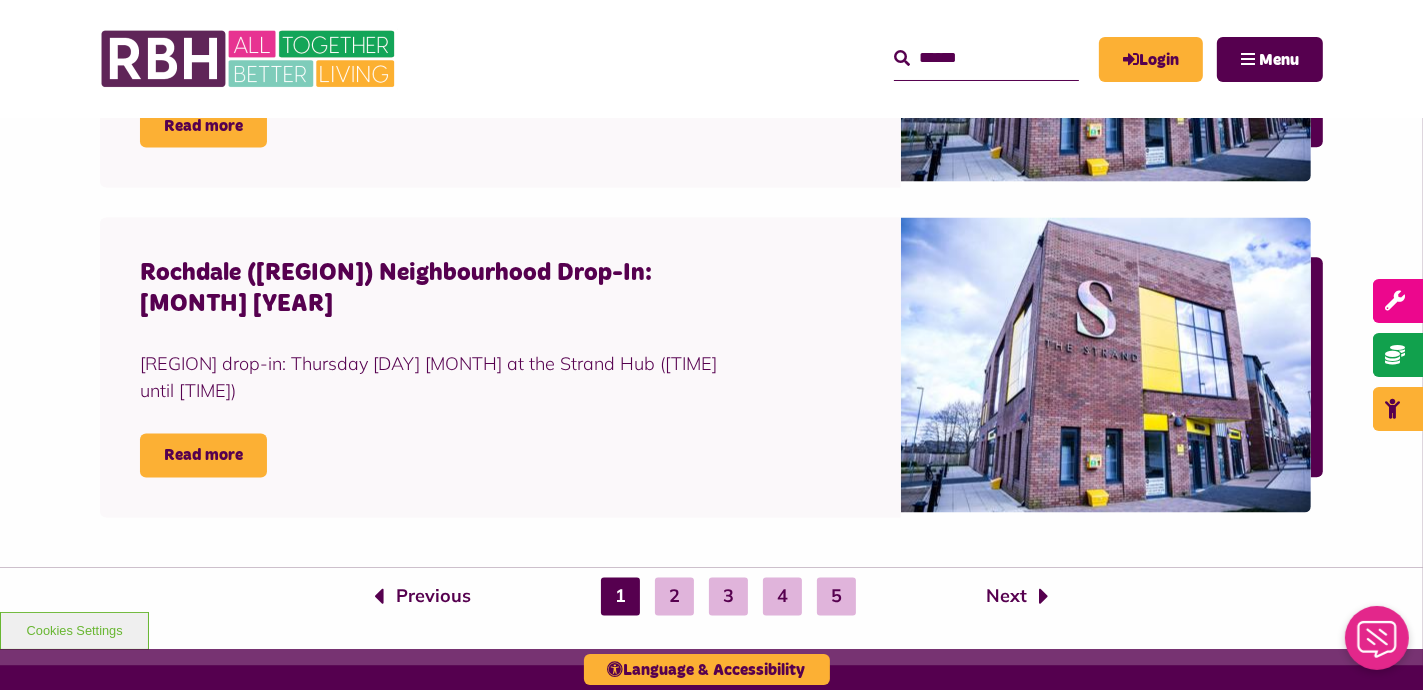 scroll, scrollTop: 3300, scrollLeft: 0, axis: vertical 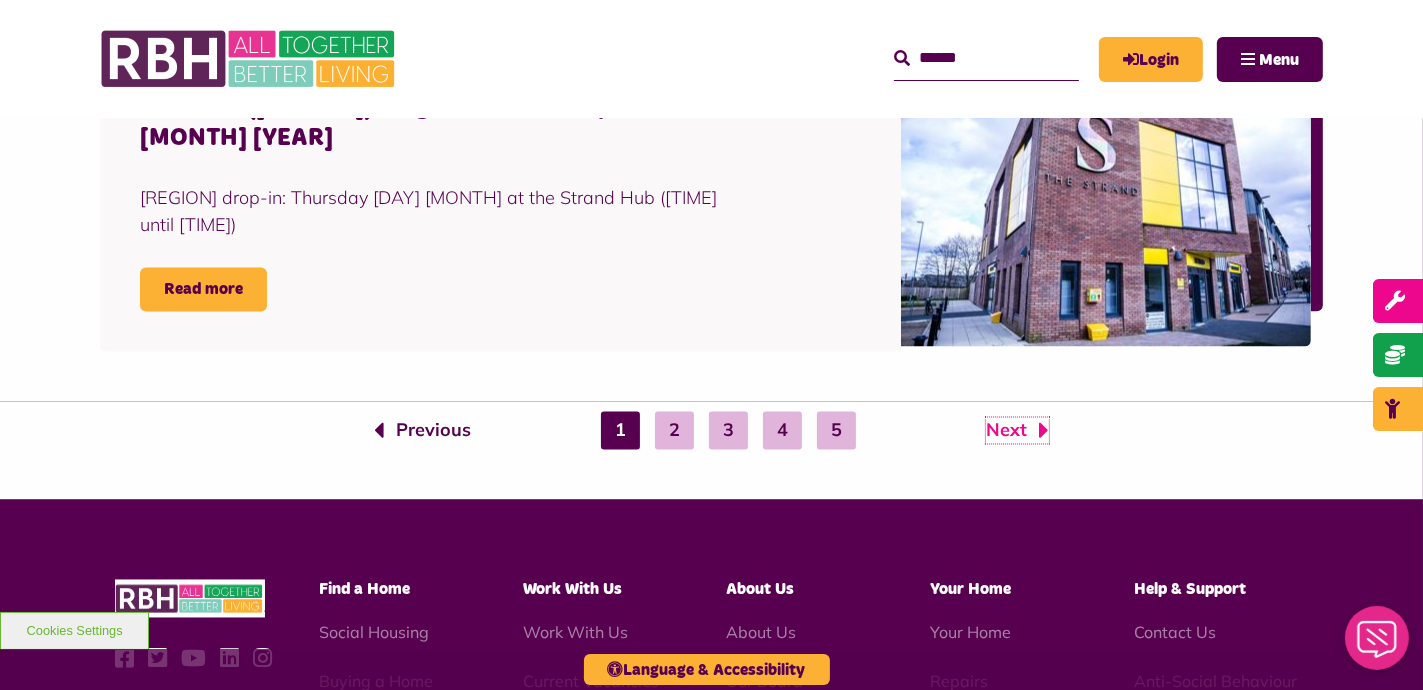 click on "Next" at bounding box center (1017, 431) 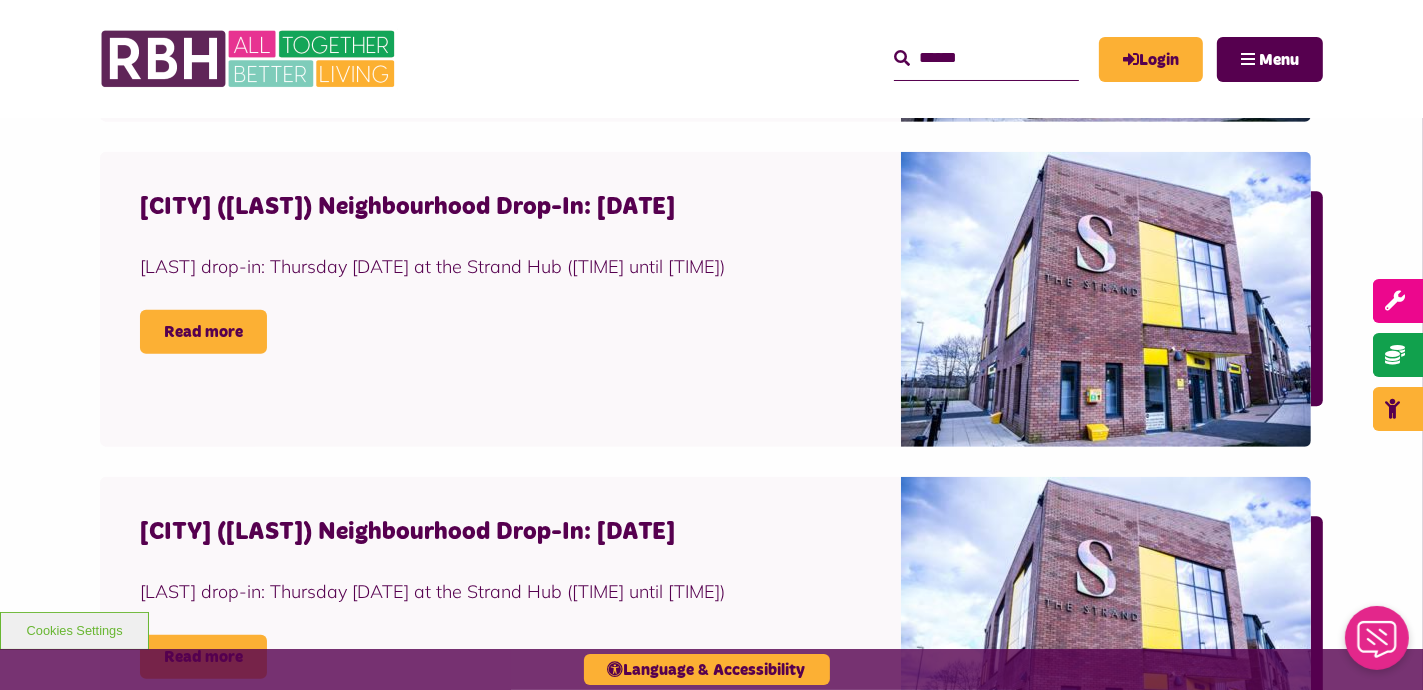 scroll, scrollTop: 900, scrollLeft: 0, axis: vertical 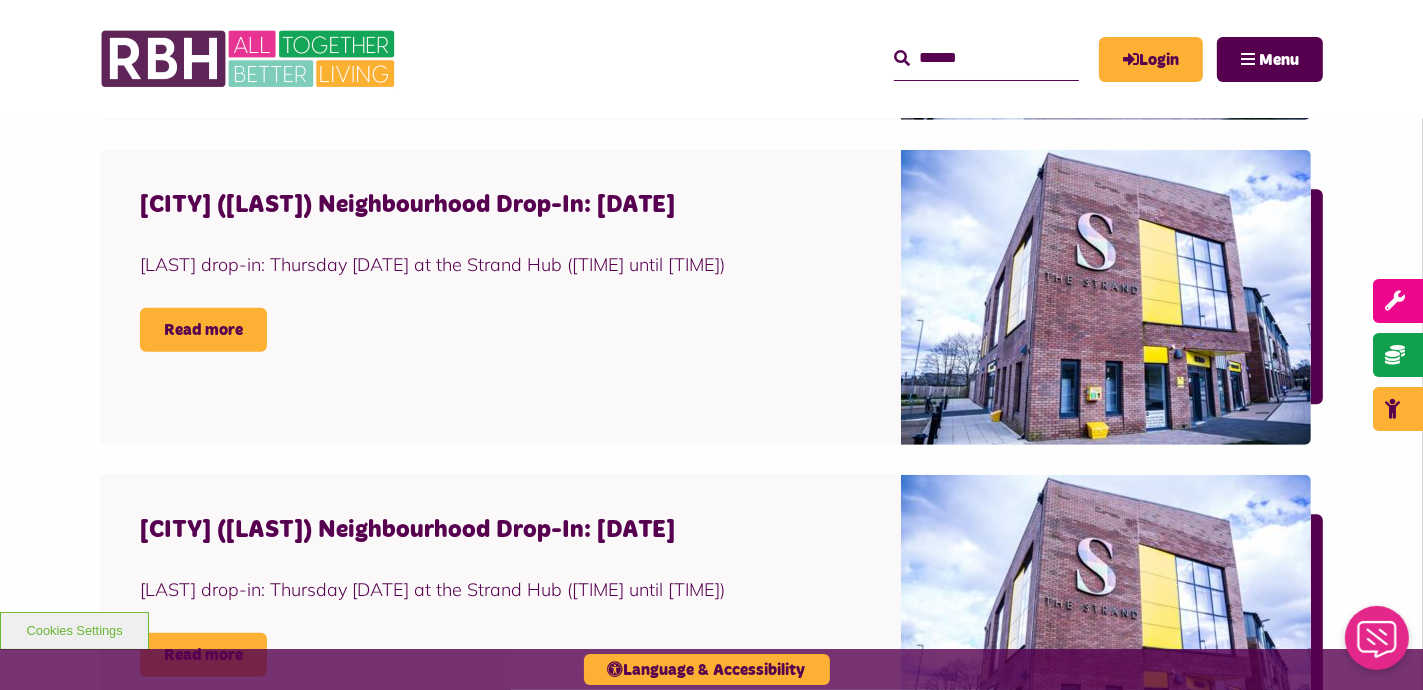 click at bounding box center (986, 58) 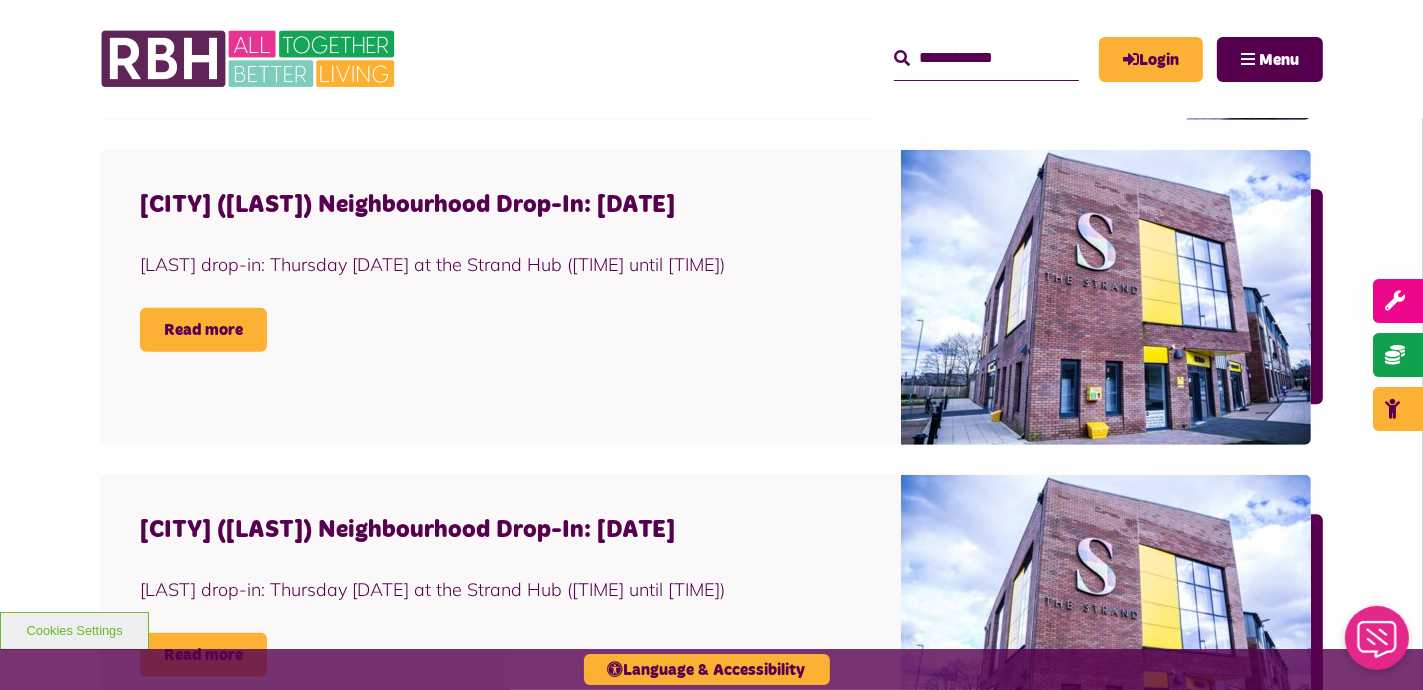 type on "**********" 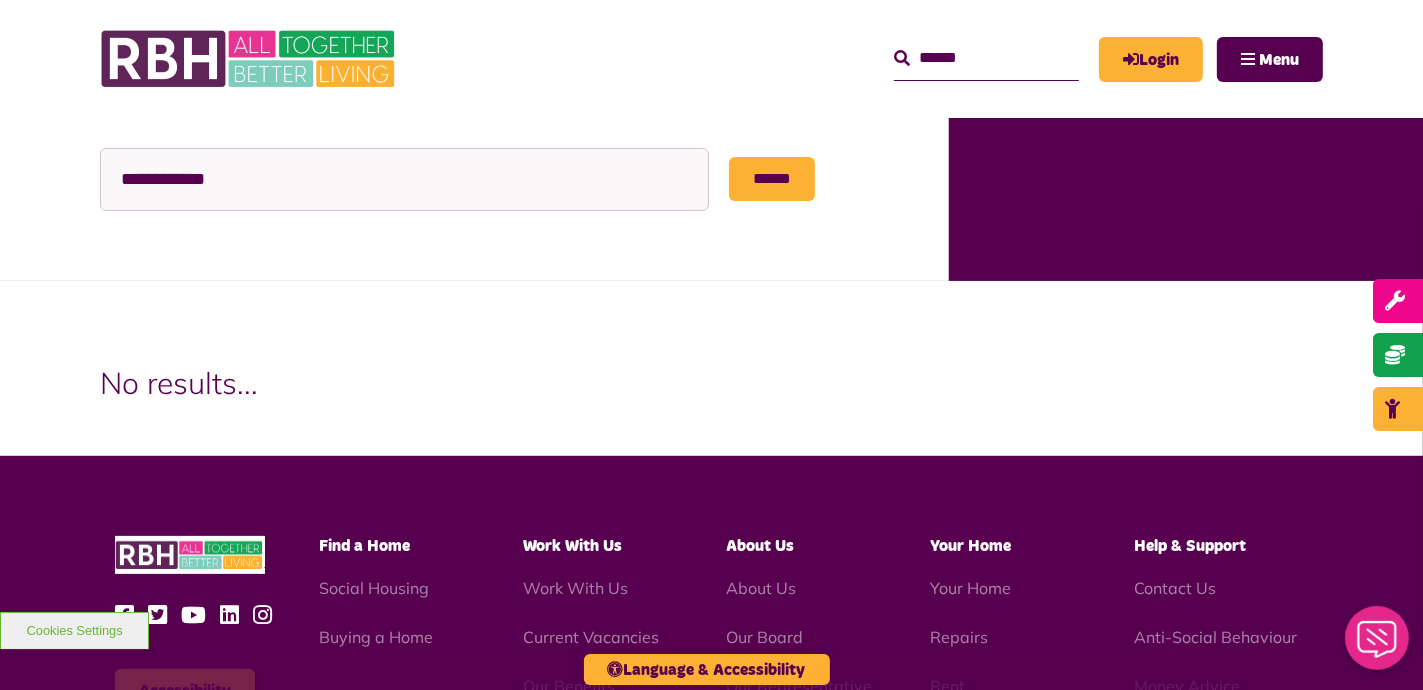 scroll, scrollTop: 0, scrollLeft: 0, axis: both 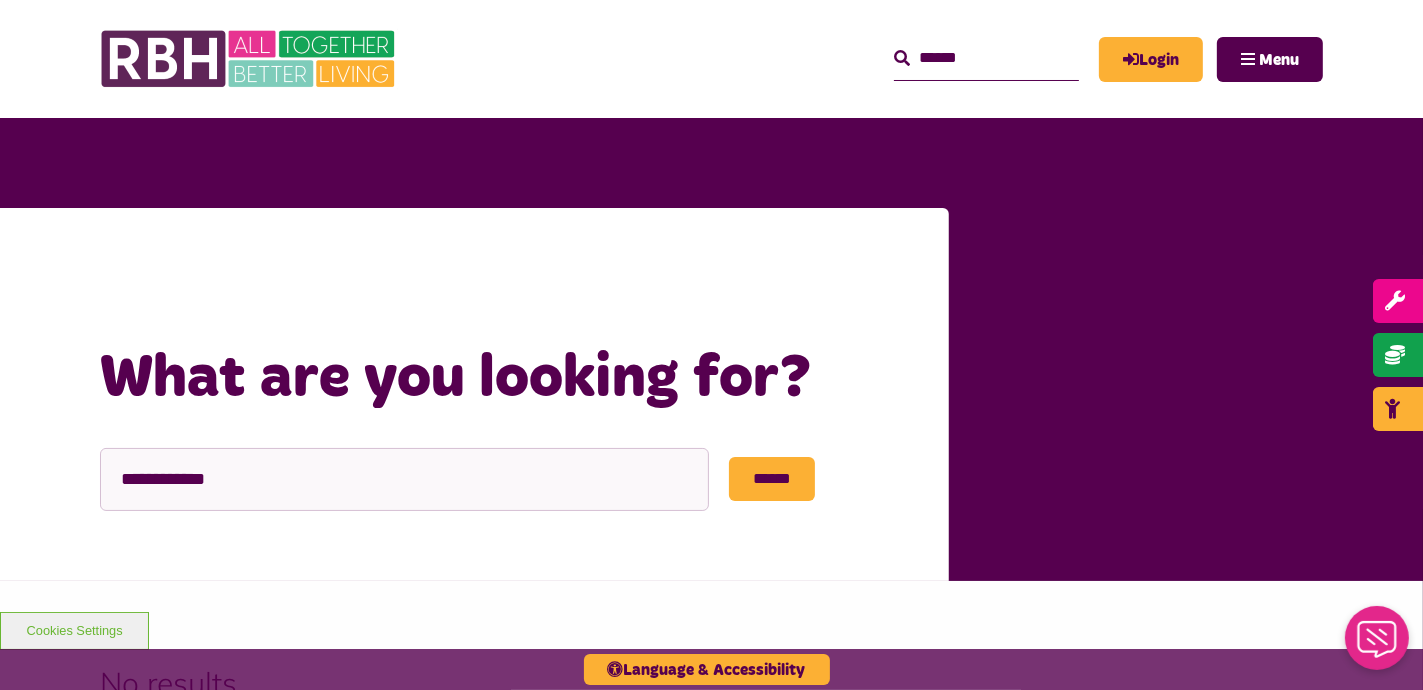click at bounding box center (986, 58) 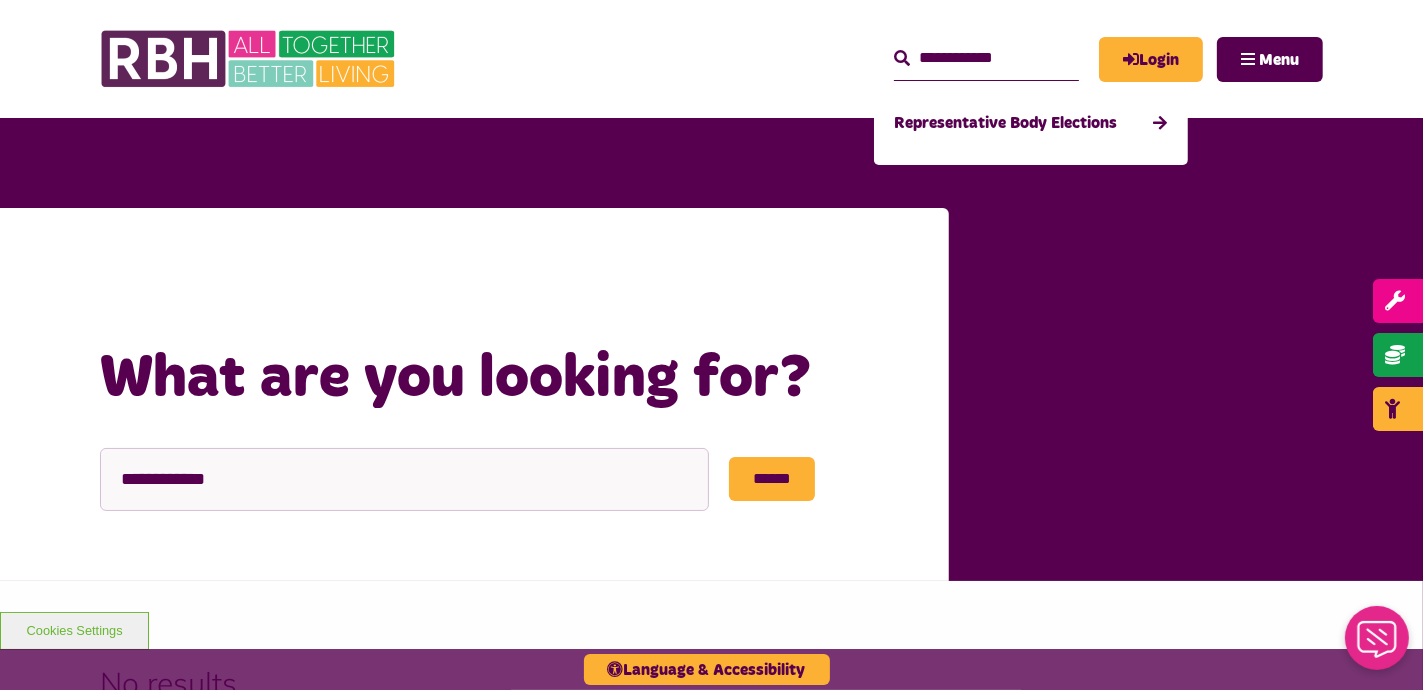 type on "**********" 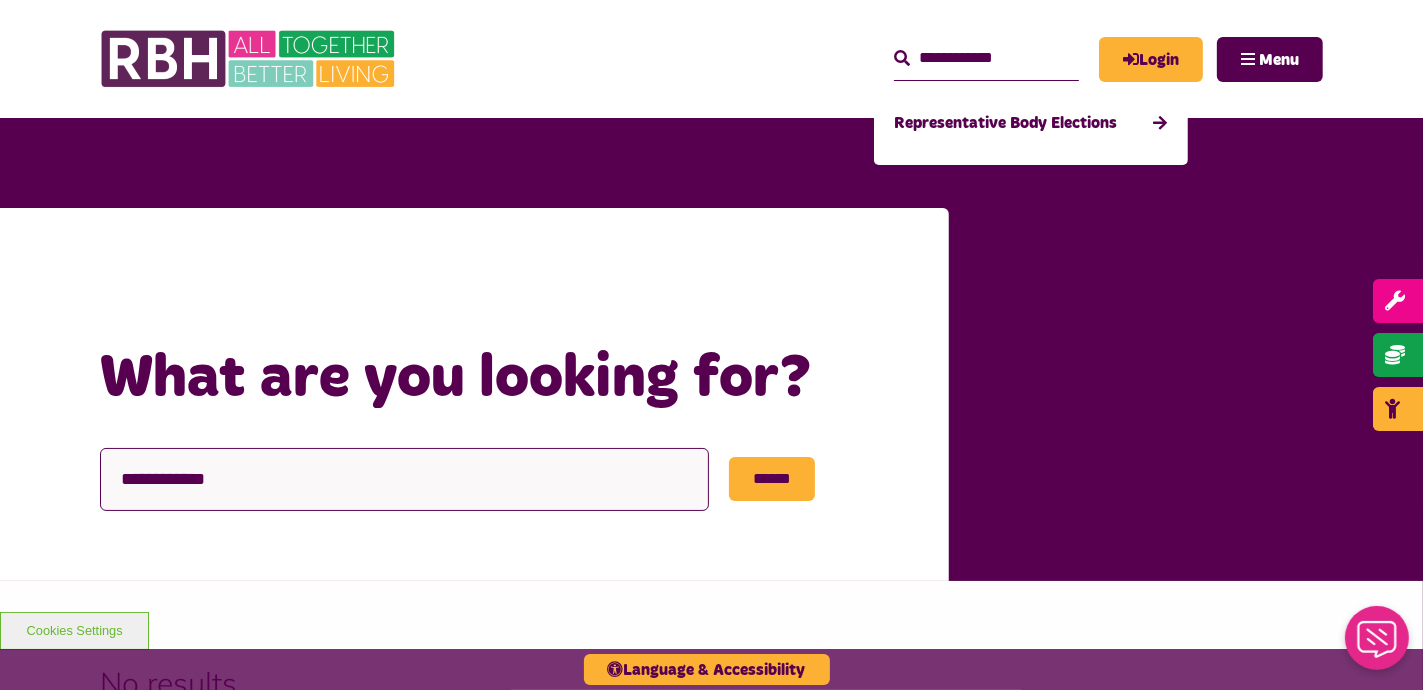 drag, startPoint x: 200, startPoint y: 484, endPoint x: 92, endPoint y: 480, distance: 108.07405 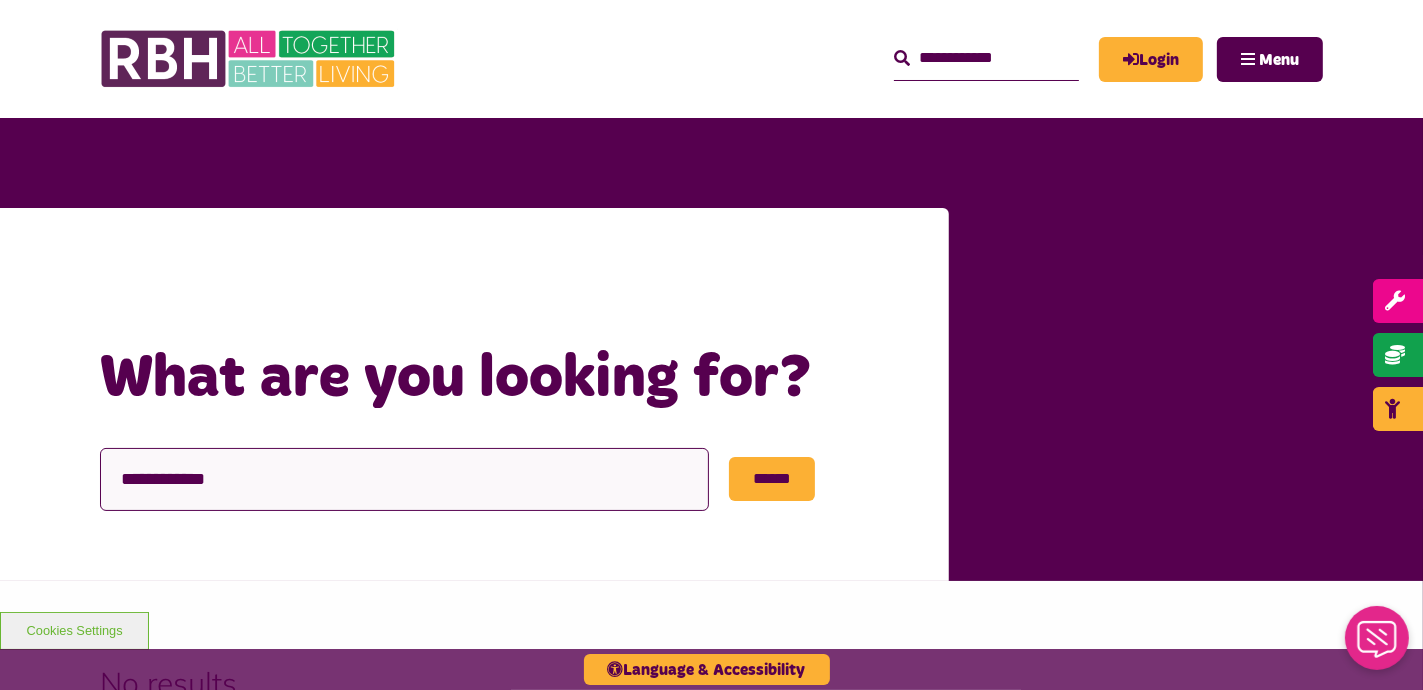 type on "**********" 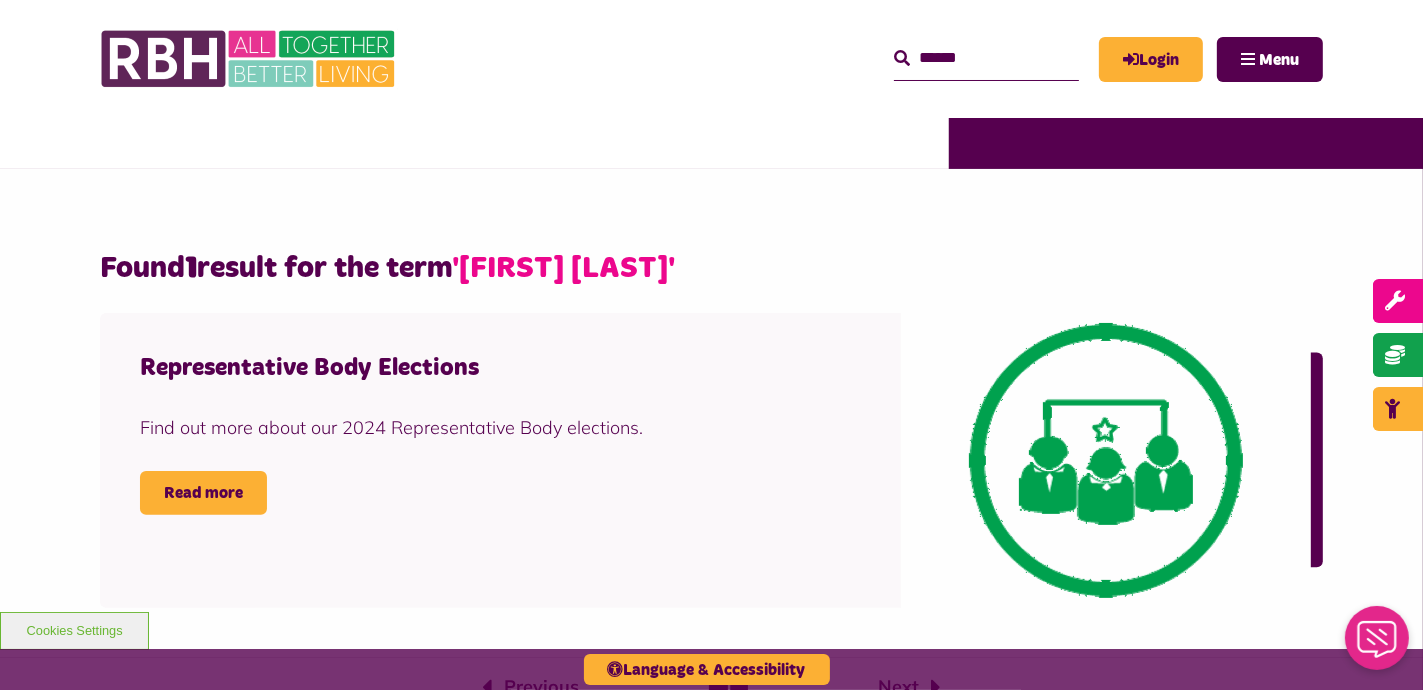scroll, scrollTop: 400, scrollLeft: 0, axis: vertical 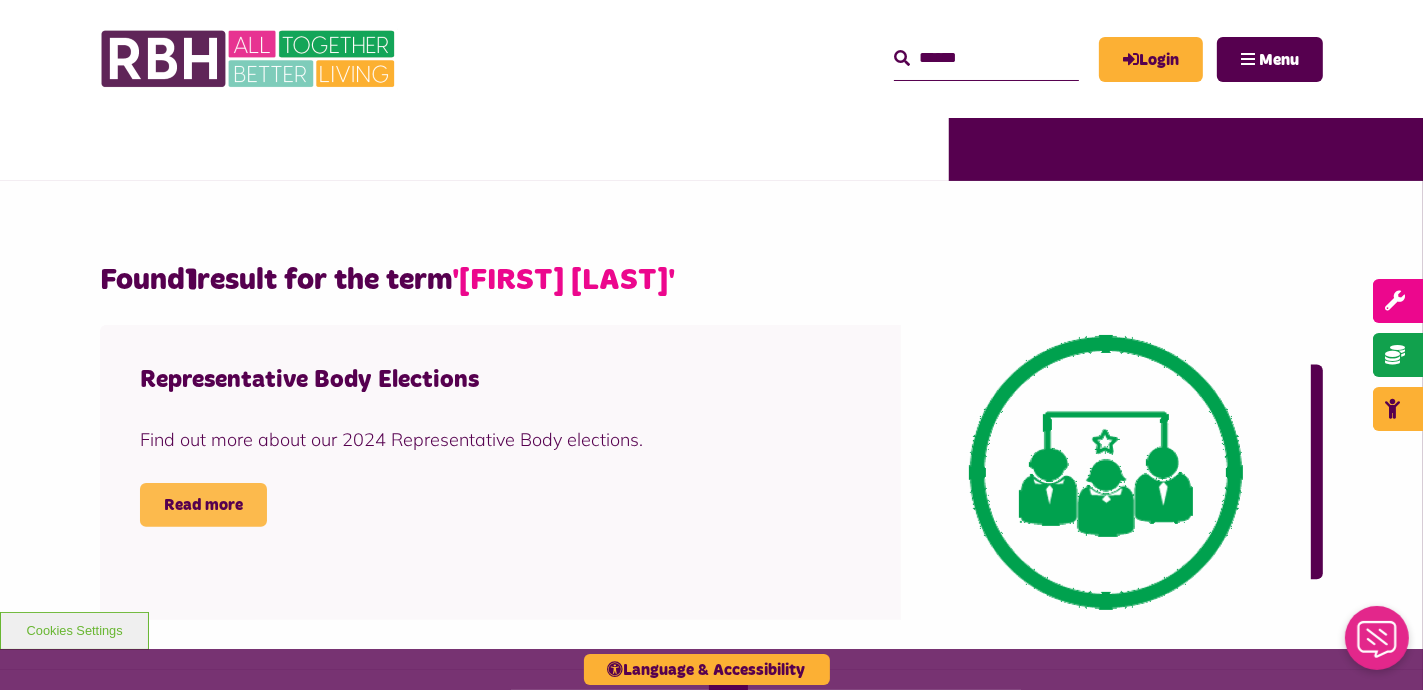click on "Read more" at bounding box center (203, 505) 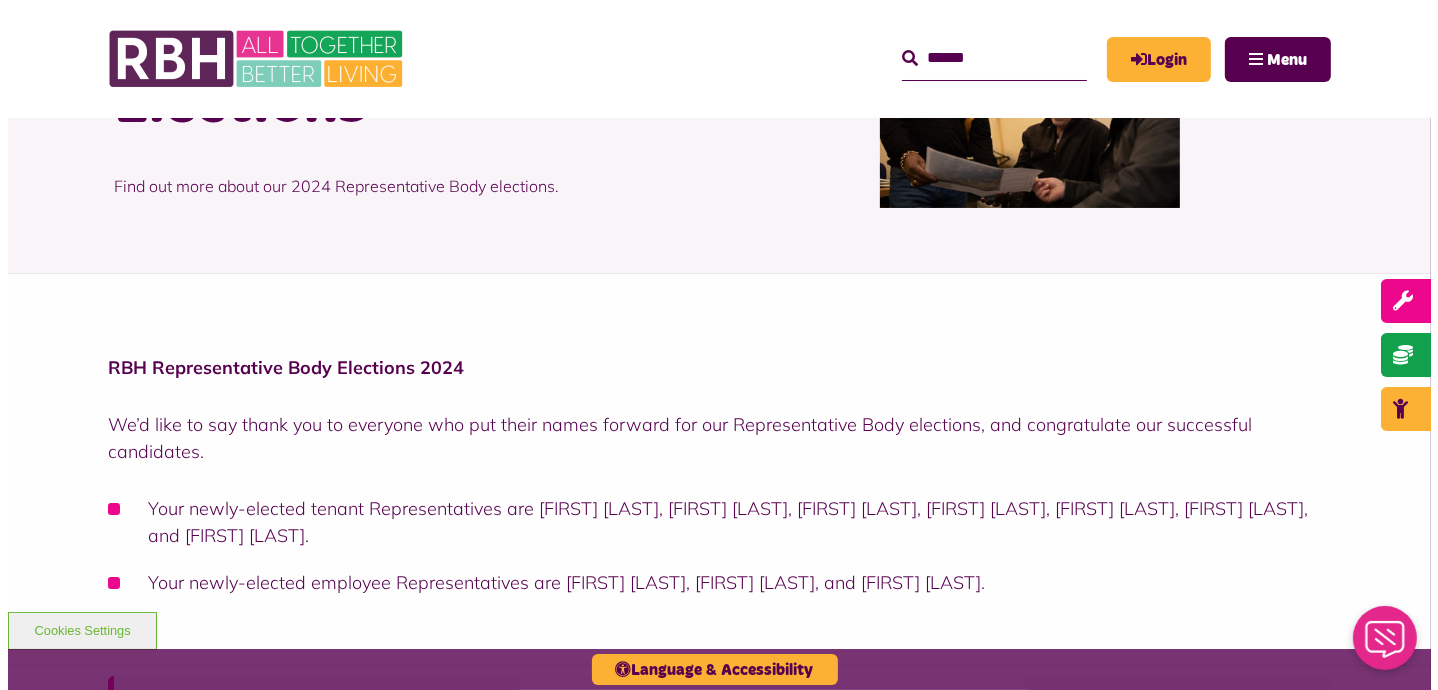scroll, scrollTop: 200, scrollLeft: 0, axis: vertical 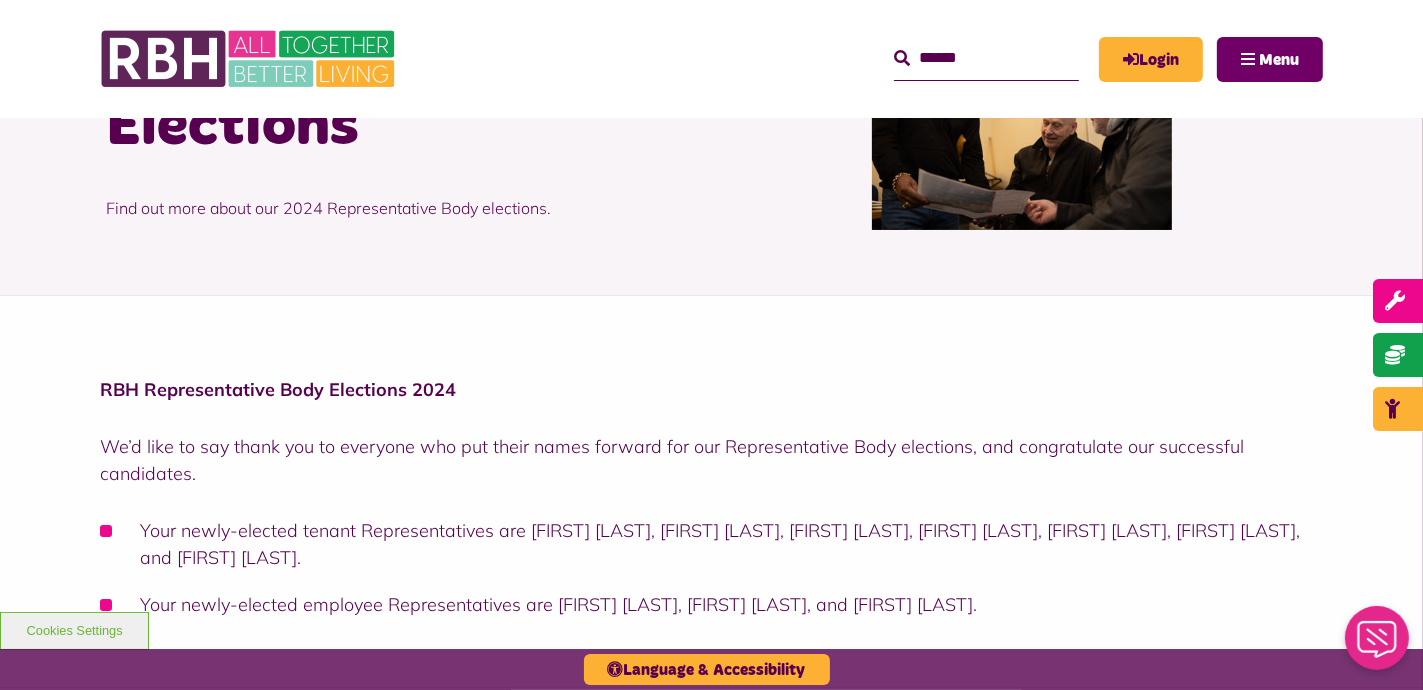 click on "Menu" at bounding box center [1270, 59] 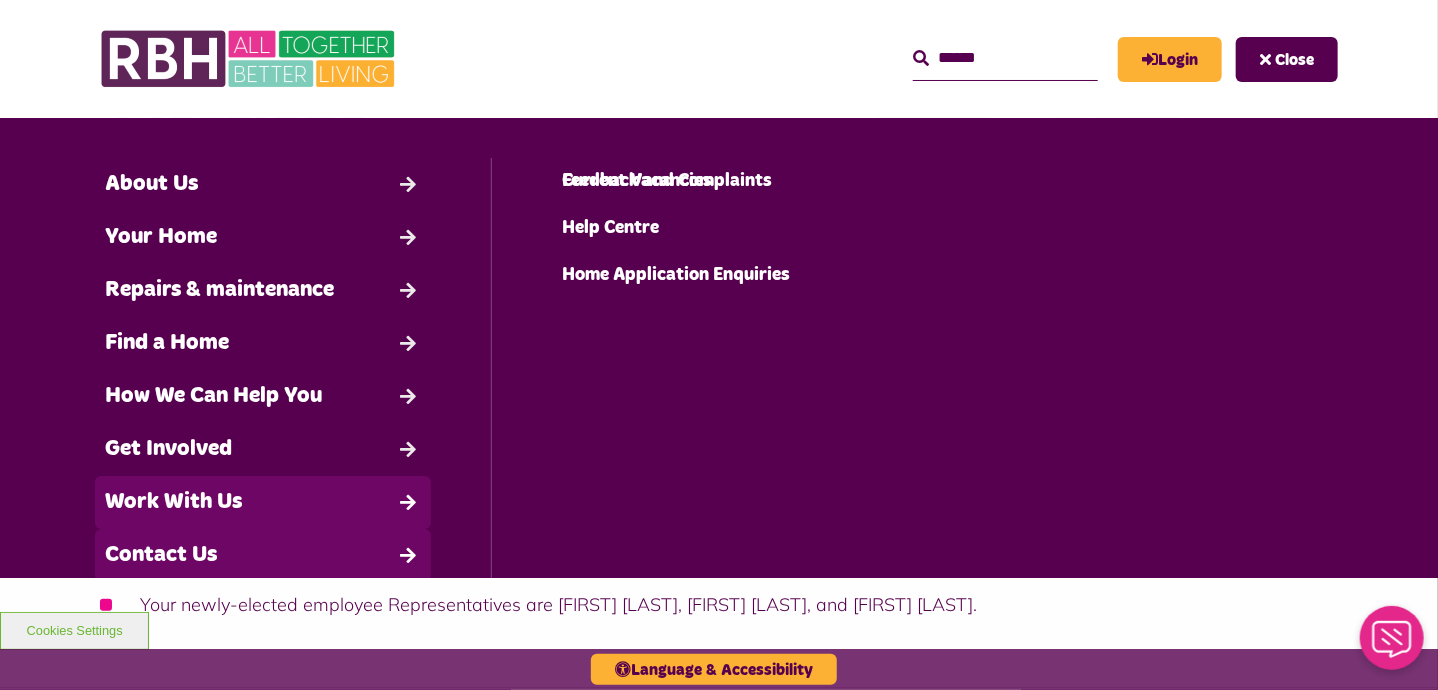 click on "Contact Us" at bounding box center (263, 555) 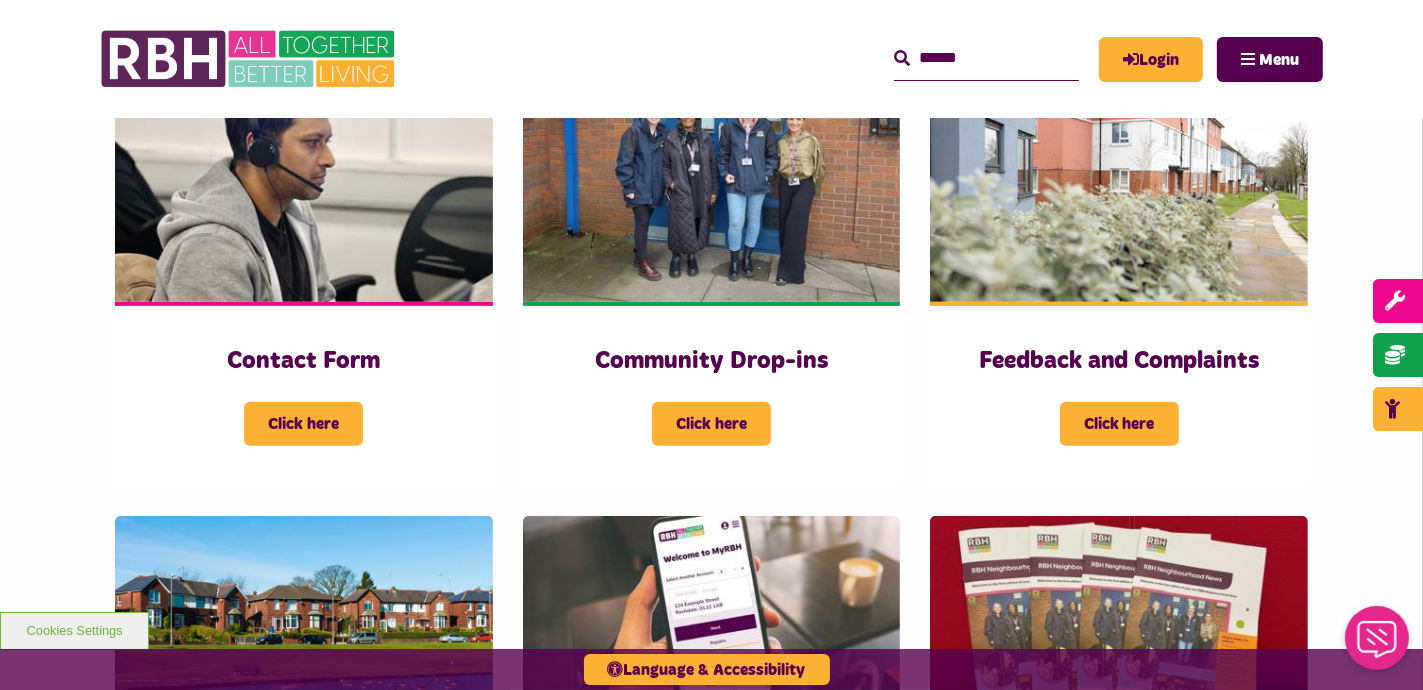 scroll, scrollTop: 100, scrollLeft: 0, axis: vertical 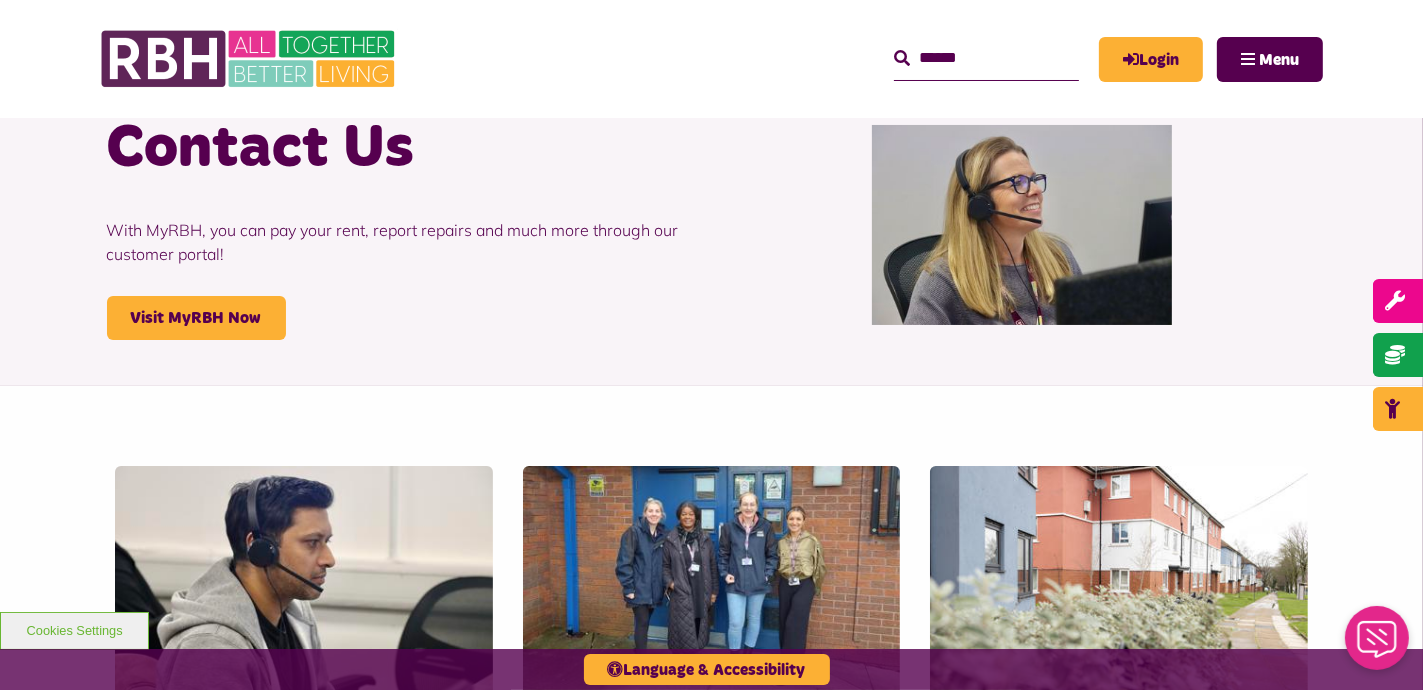 click at bounding box center [986, 58] 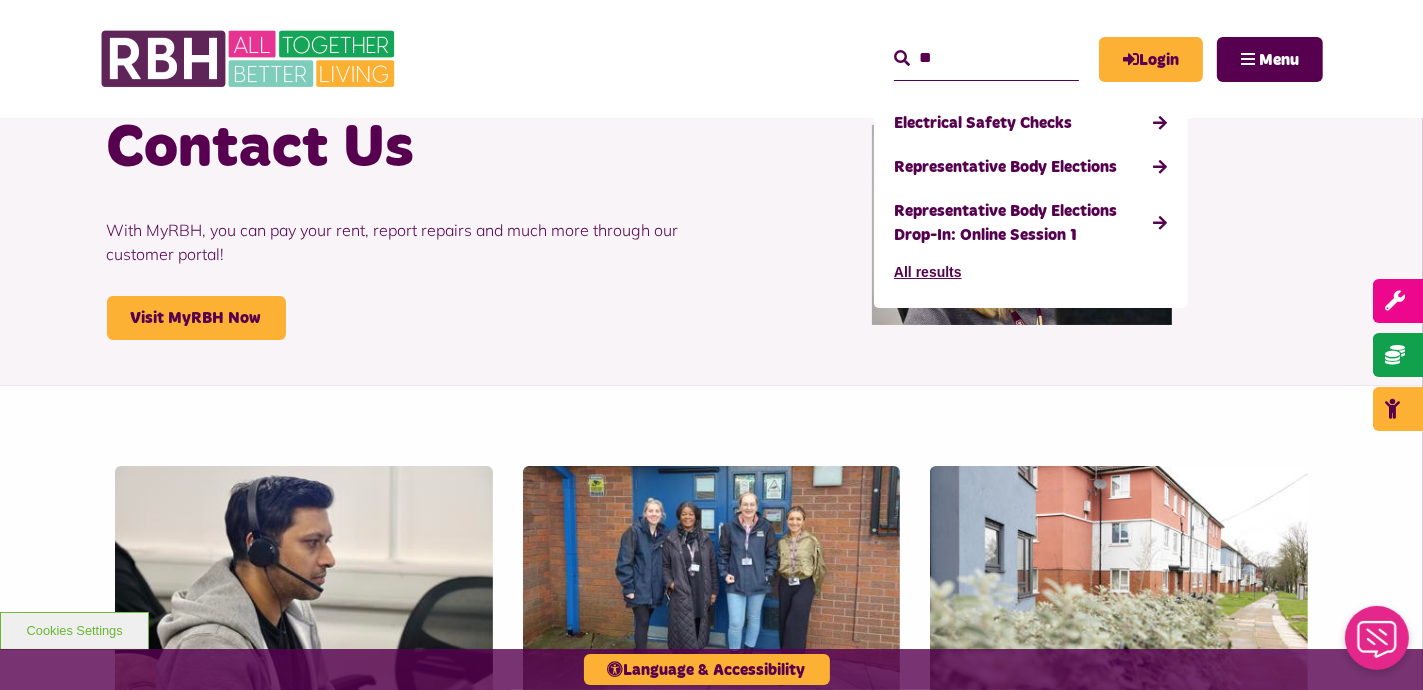 type on "*" 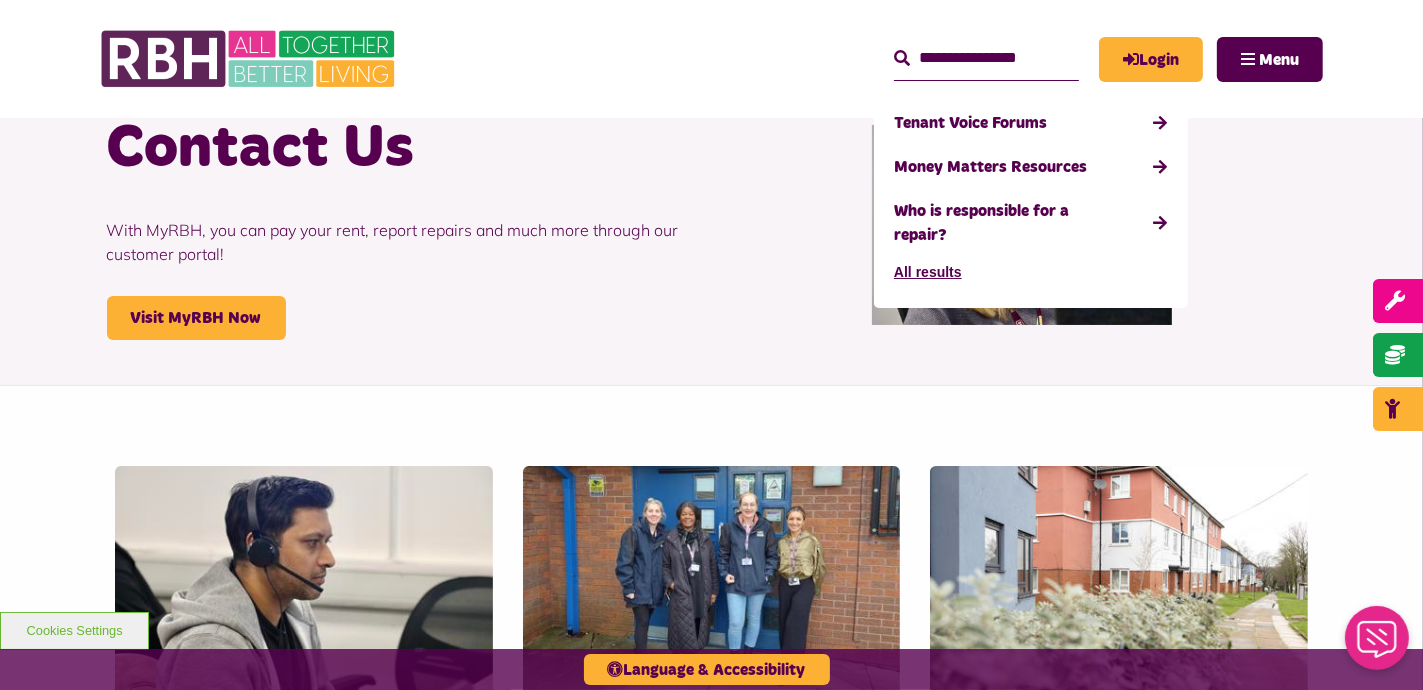 type on "**********" 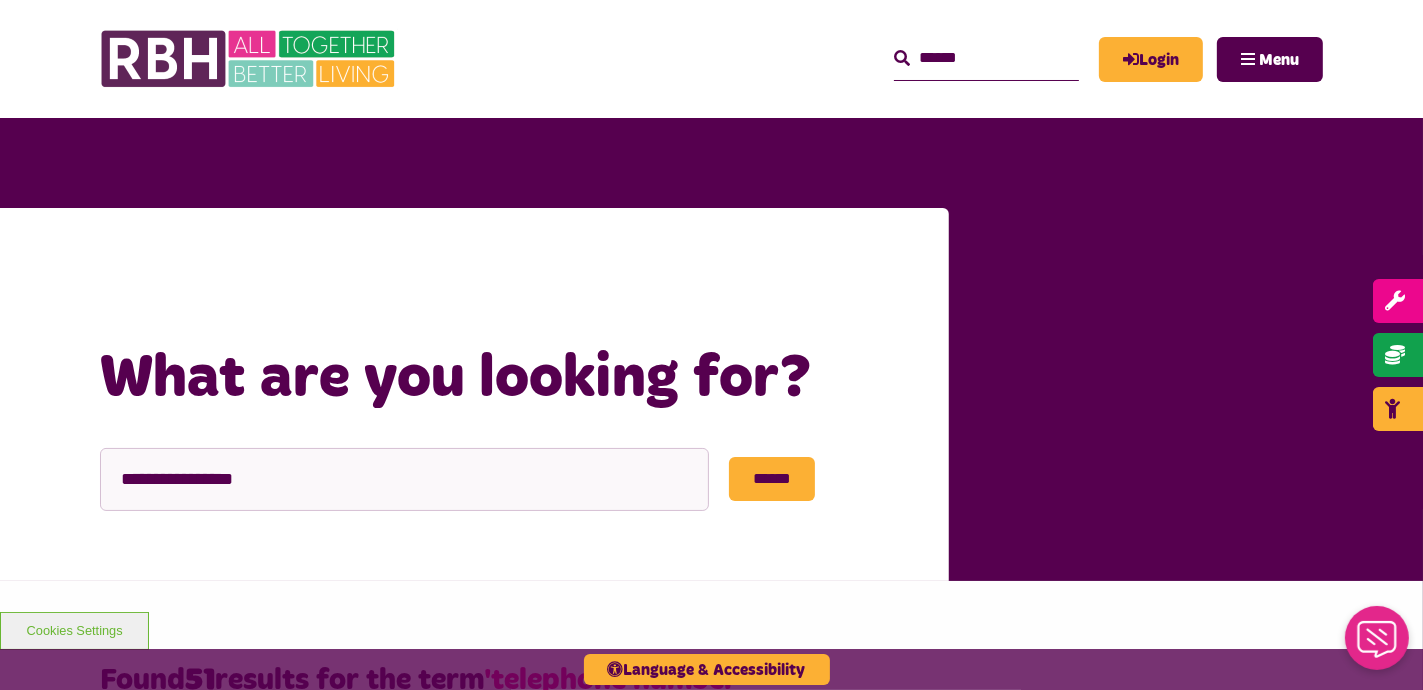 scroll, scrollTop: 0, scrollLeft: 0, axis: both 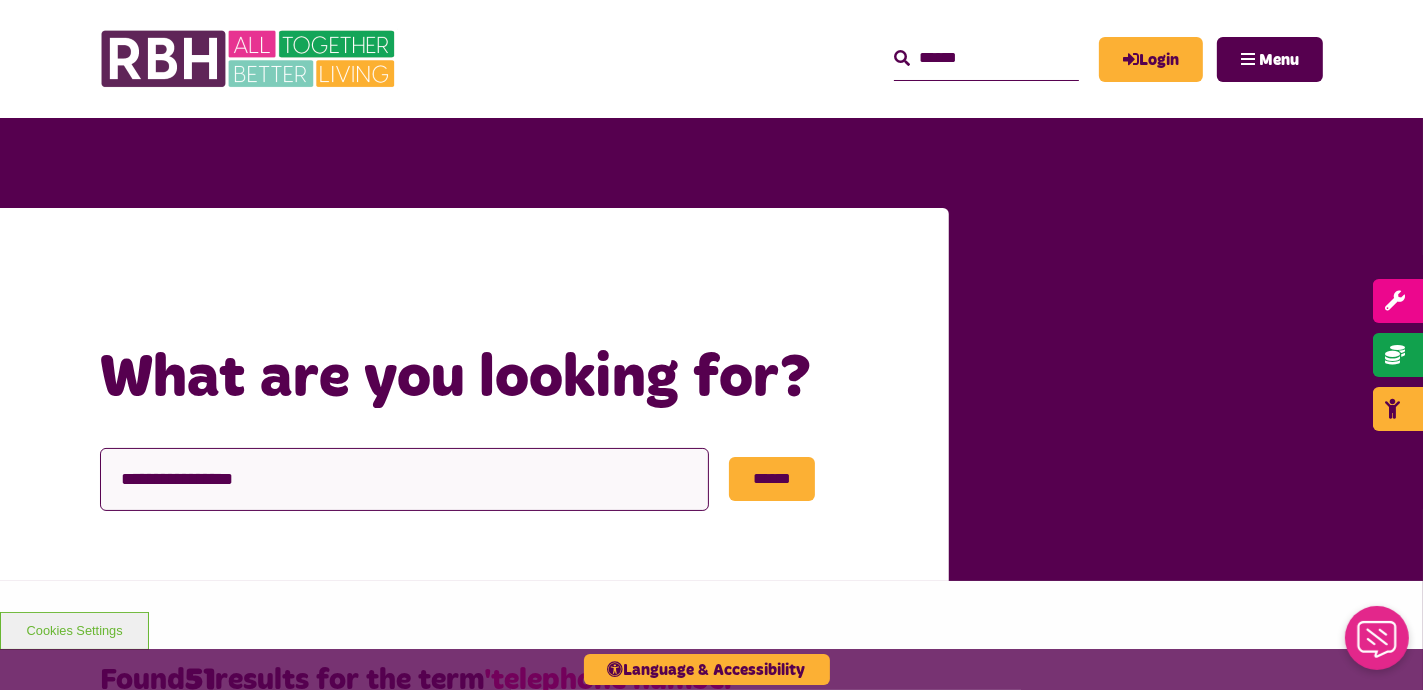 click on "**********" at bounding box center [404, 479] 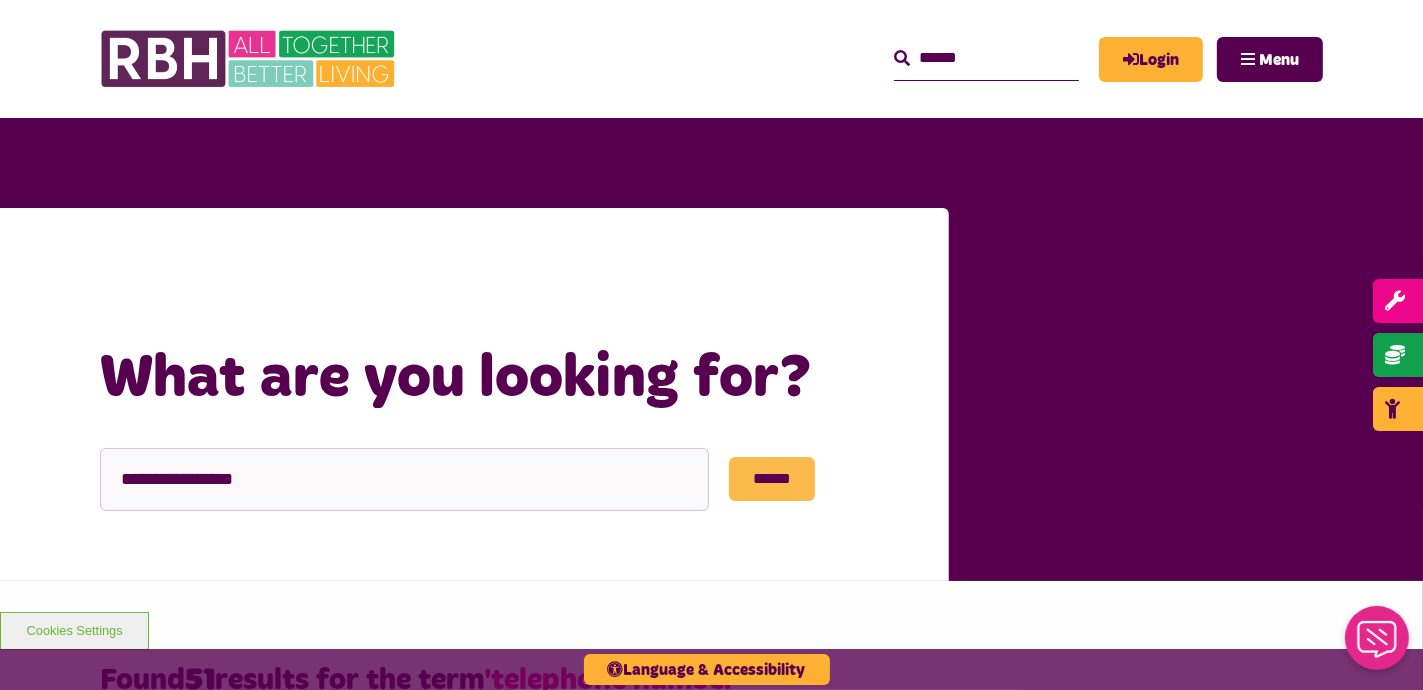 click on "******" at bounding box center [772, 479] 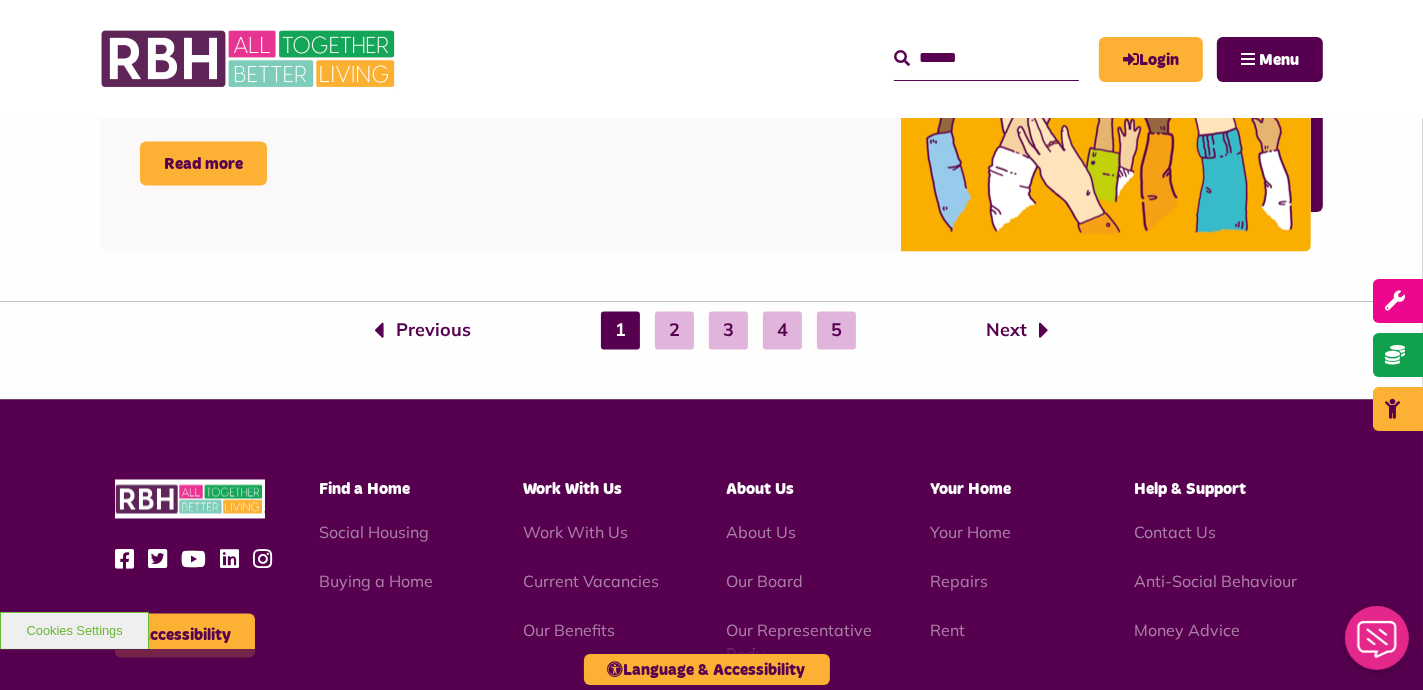 scroll, scrollTop: 3300, scrollLeft: 0, axis: vertical 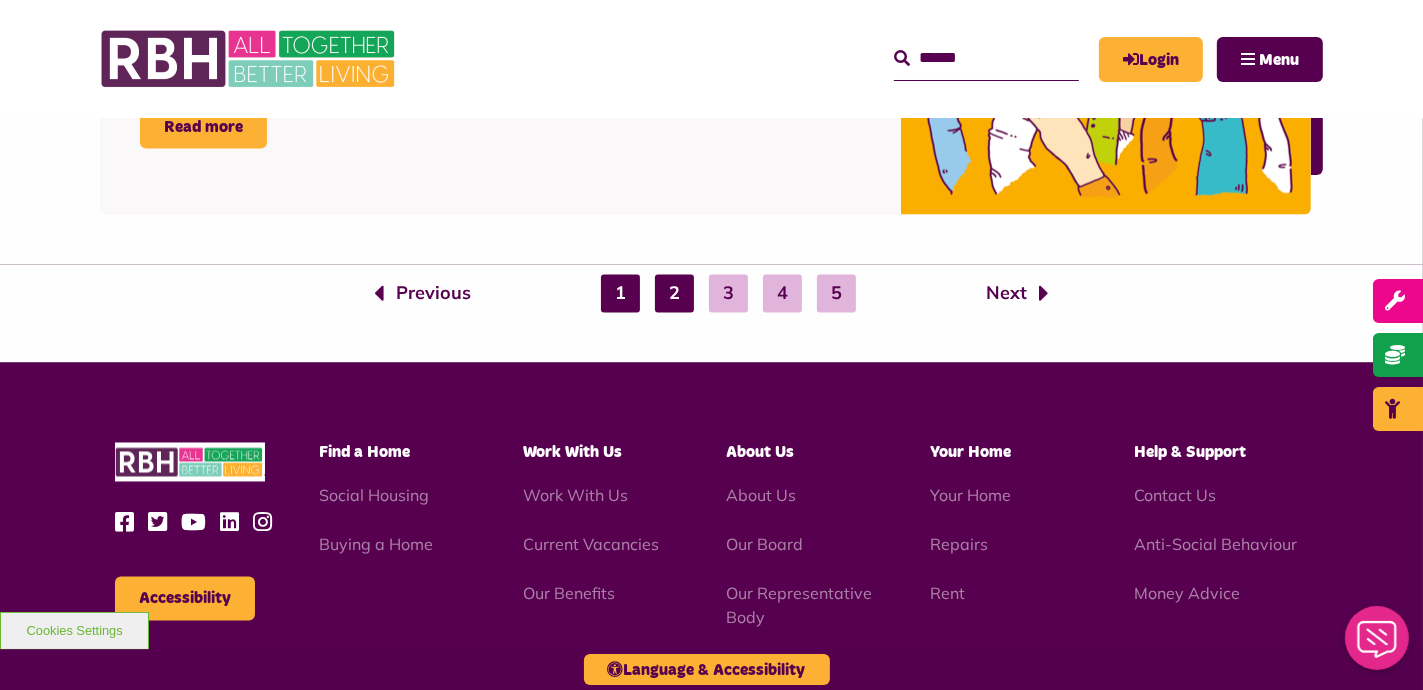 click on "2" at bounding box center (674, 294) 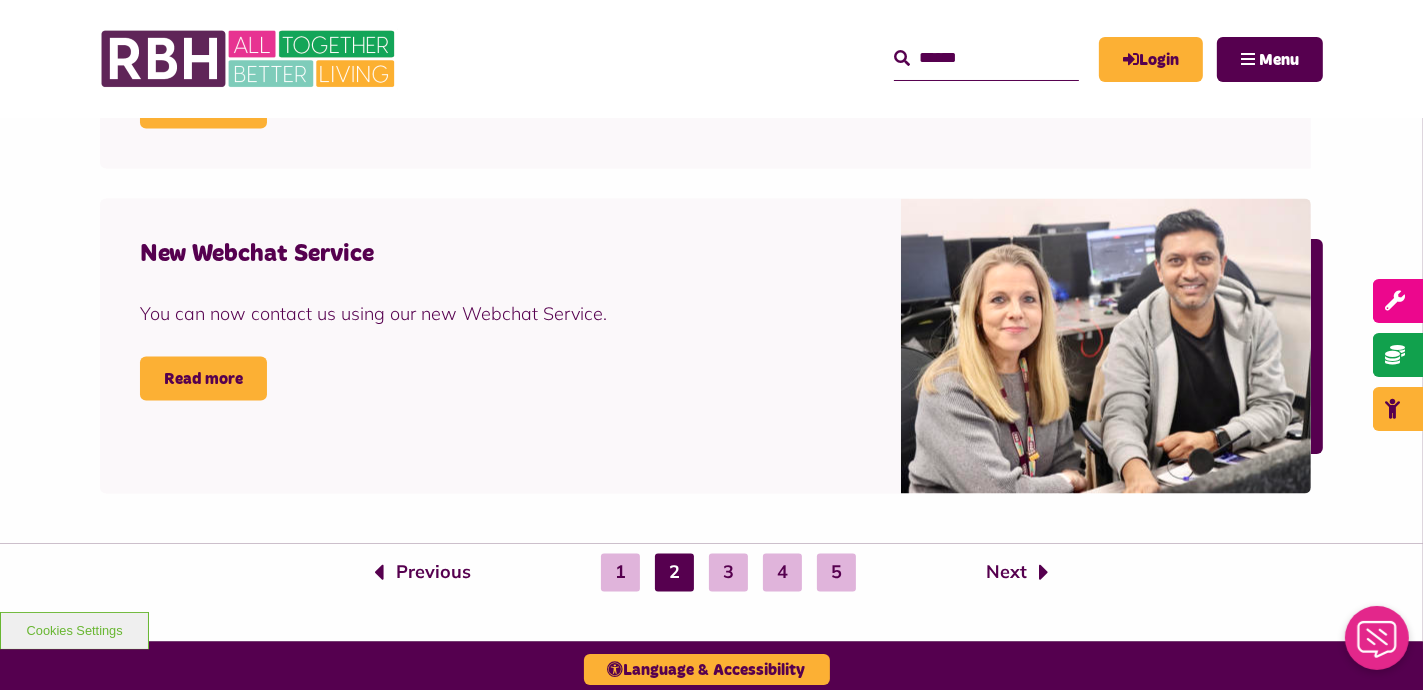 scroll, scrollTop: 3000, scrollLeft: 0, axis: vertical 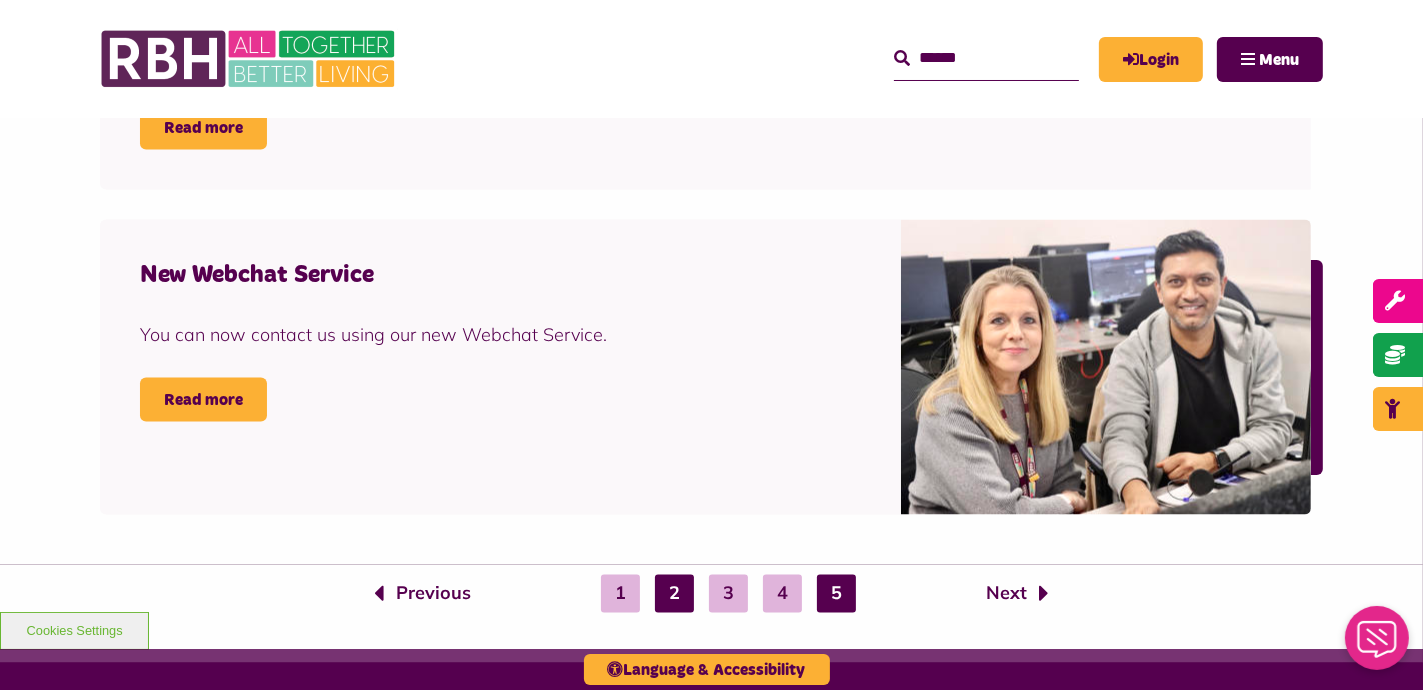 click on "5" at bounding box center [836, 594] 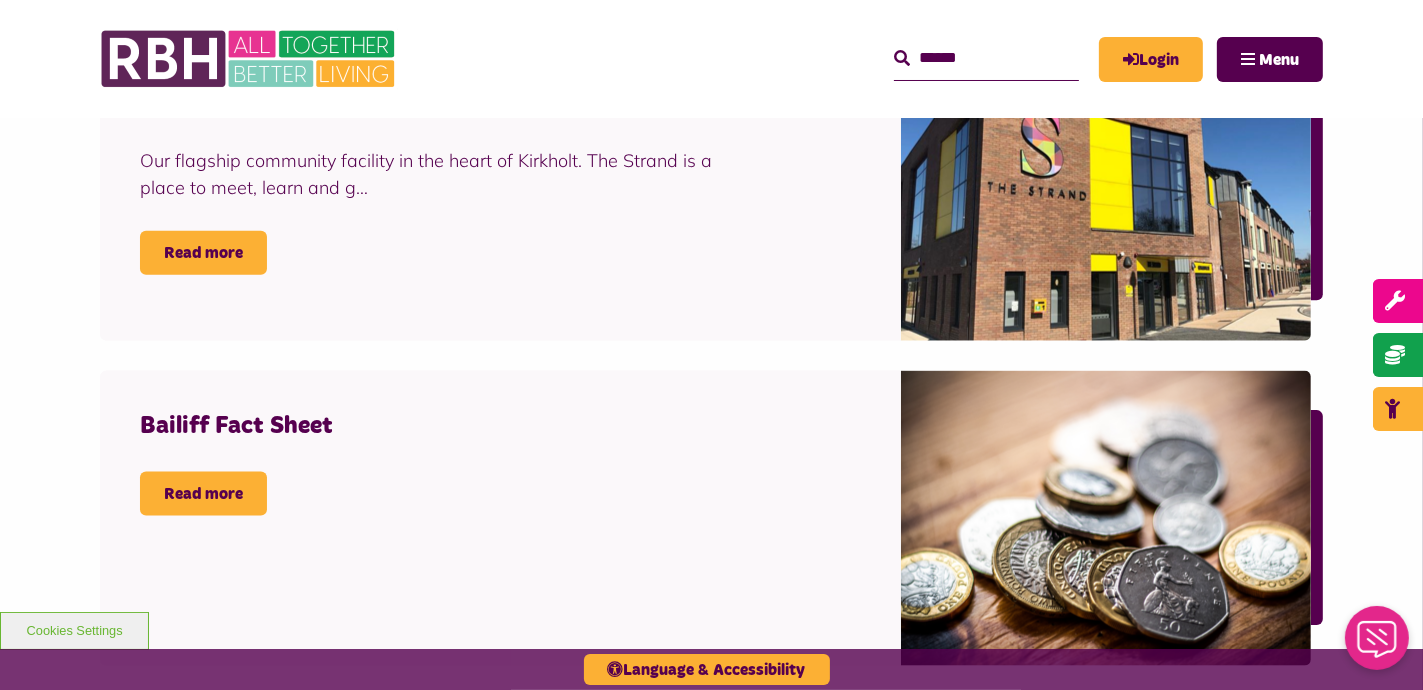scroll, scrollTop: 2200, scrollLeft: 0, axis: vertical 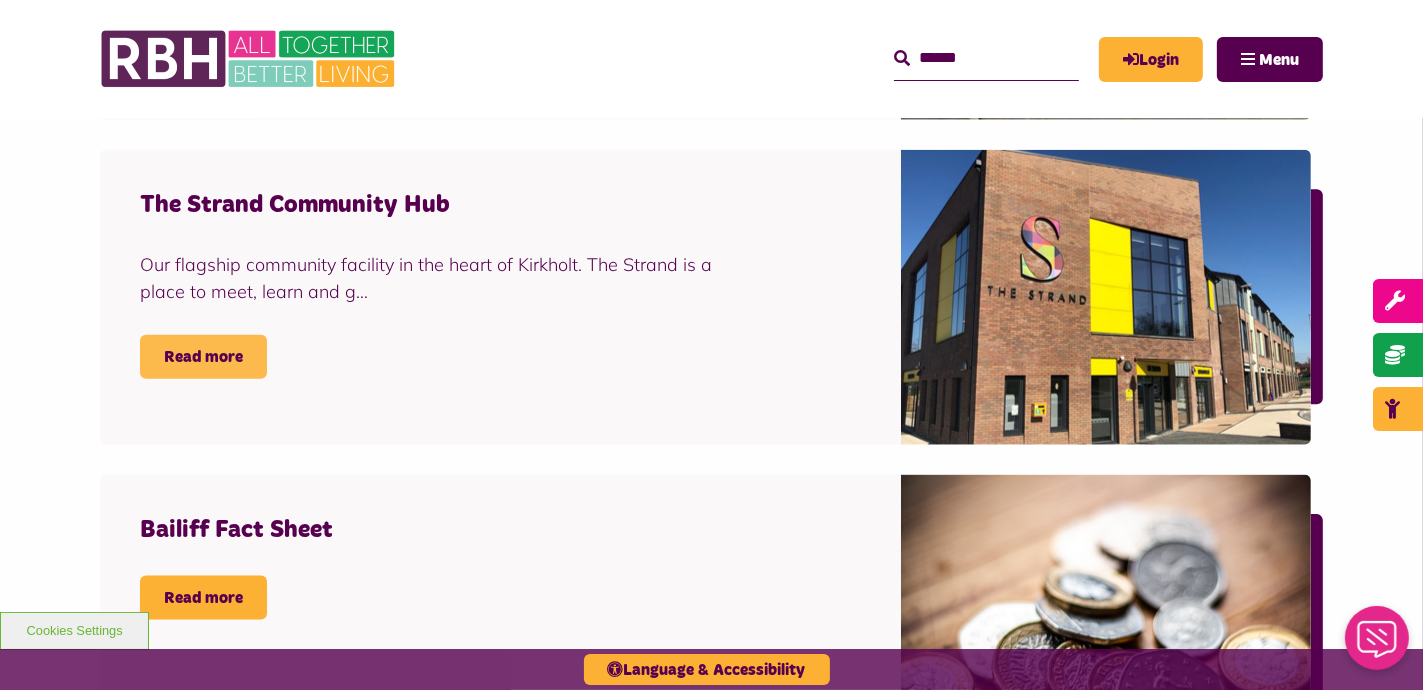click on "Read more" at bounding box center (203, 357) 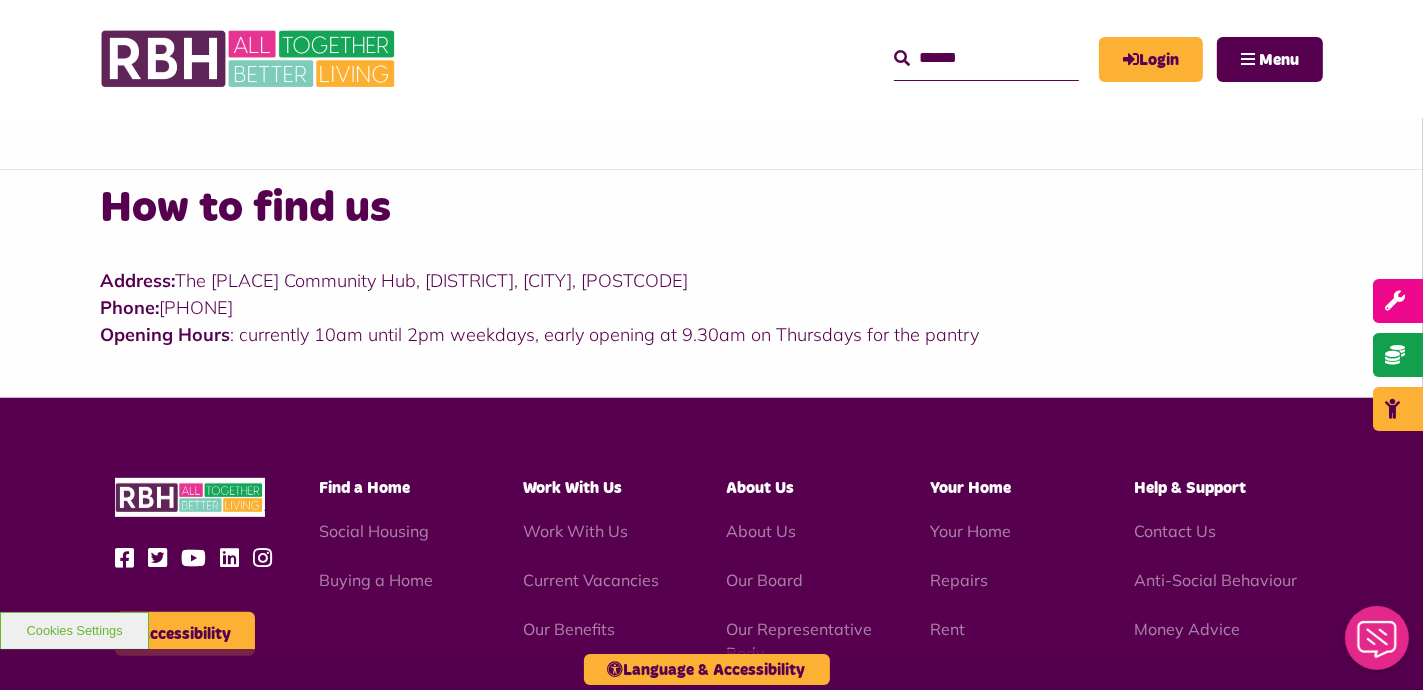 scroll, scrollTop: 700, scrollLeft: 0, axis: vertical 